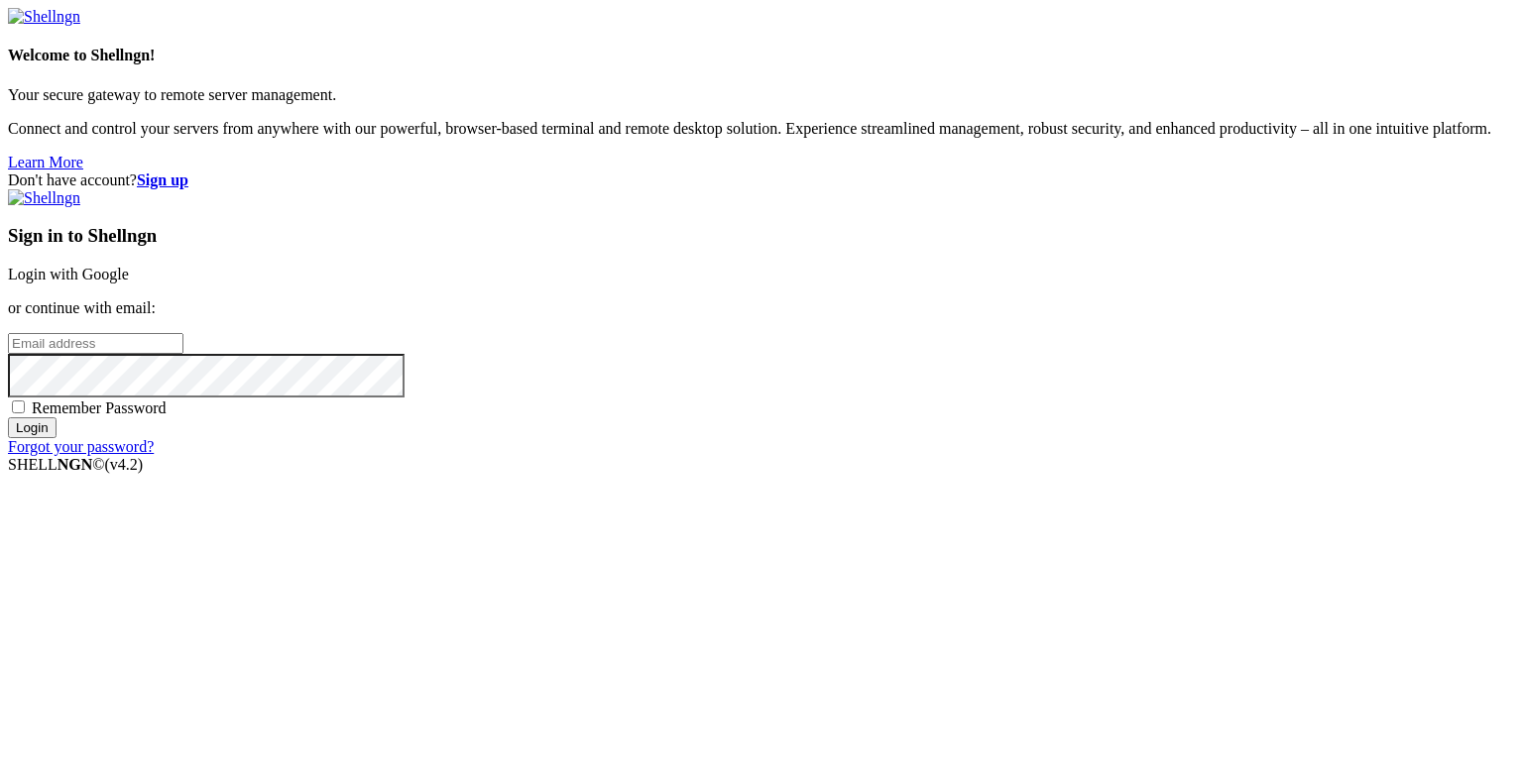 scroll, scrollTop: 0, scrollLeft: 0, axis: both 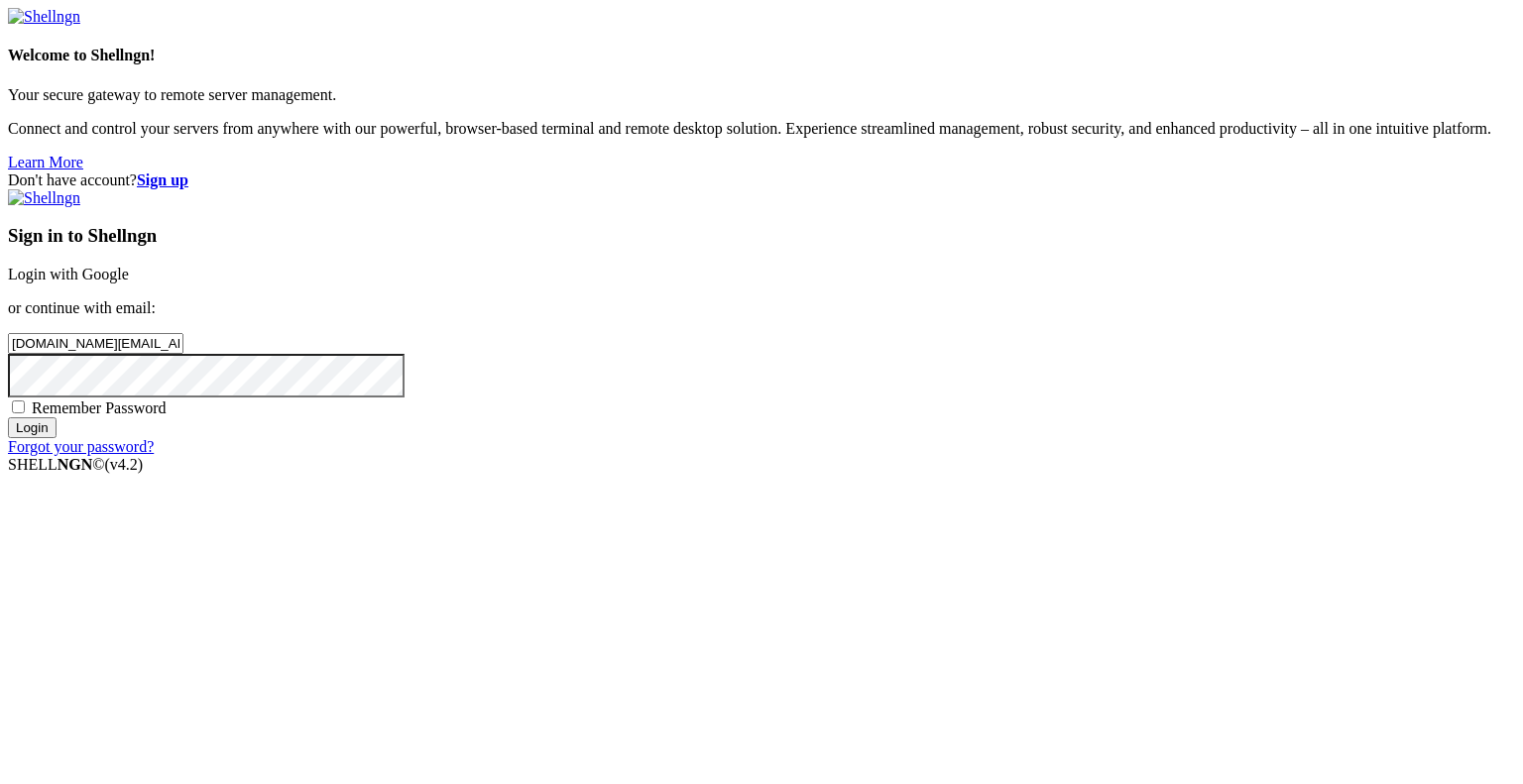 type on "[DOMAIN_NAME][EMAIL_ADDRESS][DOMAIN_NAME]" 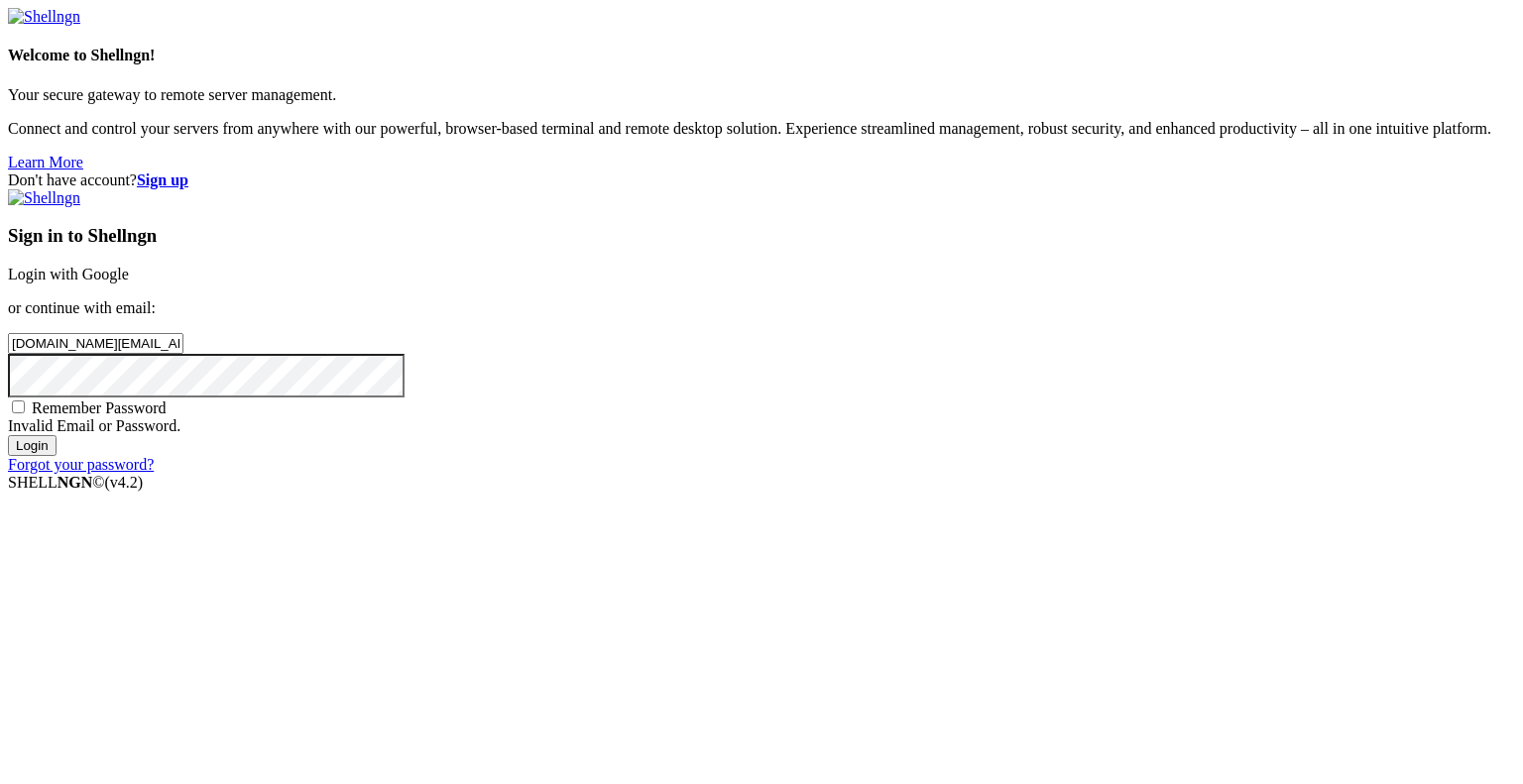 click on "Don't have account?
Sign up
Sign in to Shellngn
Login with Google
or continue with email:
[DOMAIN_NAME][EMAIL_ADDRESS][DOMAIN_NAME]
Remember Password
Invalid Email or Password.
Login
Forgot your password?" at bounding box center (762, 322) 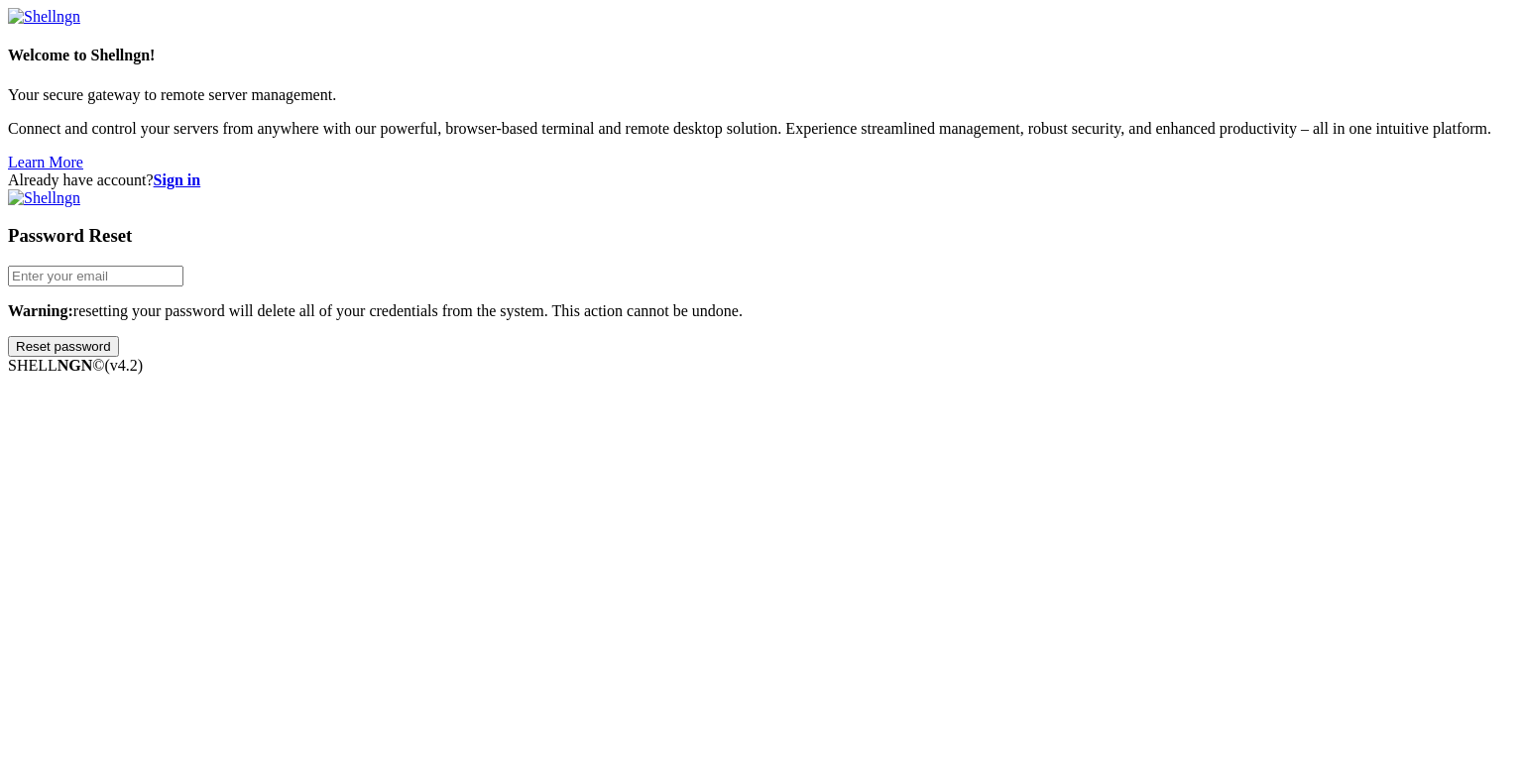 click on "Password Reset
Warning:  resetting your password will delete all of your credentials from the system. This action
cannot be undone.
Reset password" at bounding box center (762, 273) 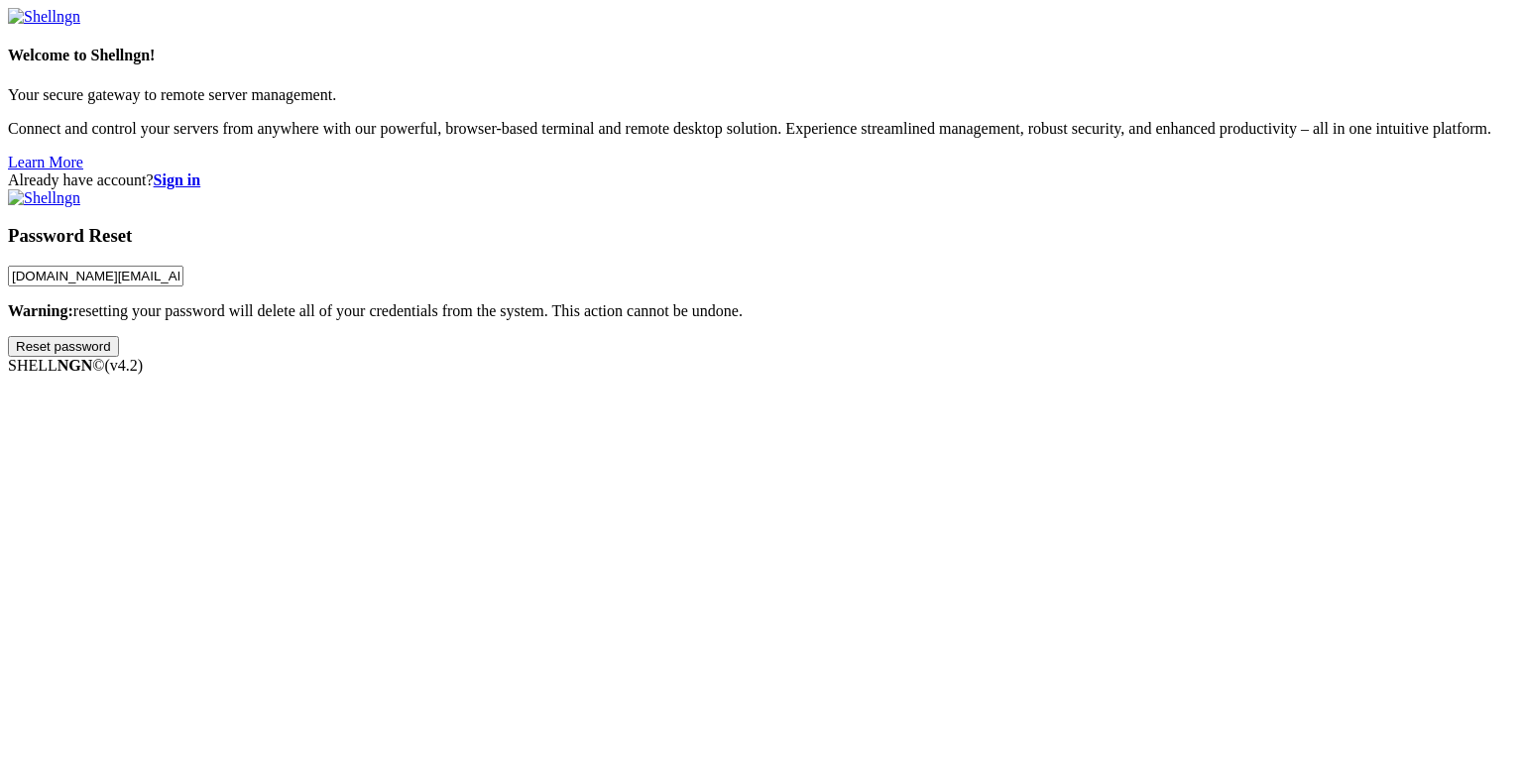 type on "[DOMAIN_NAME][EMAIL_ADDRESS][DOMAIN_NAME]" 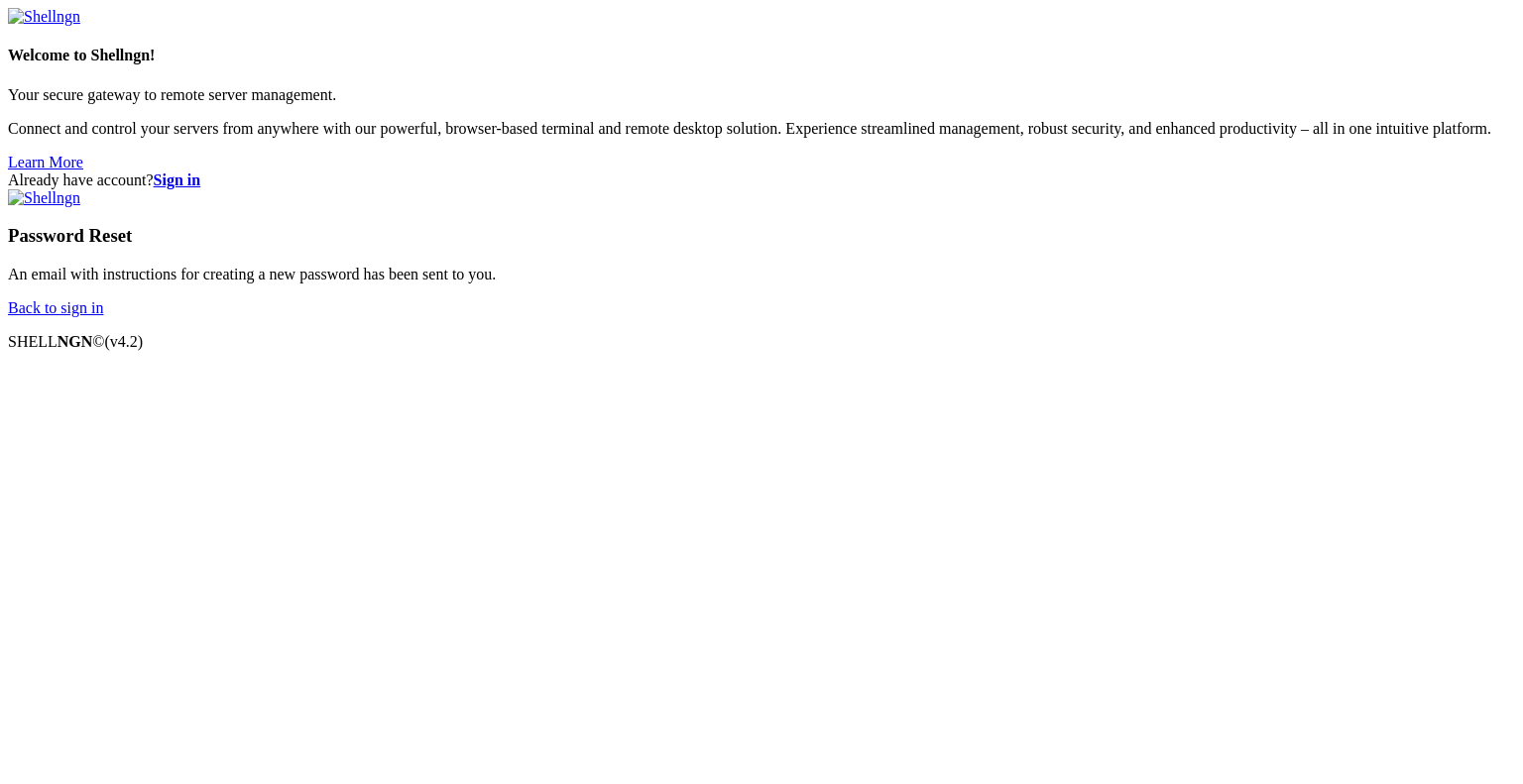 click on "Back to sign in" at bounding box center [56, 307] 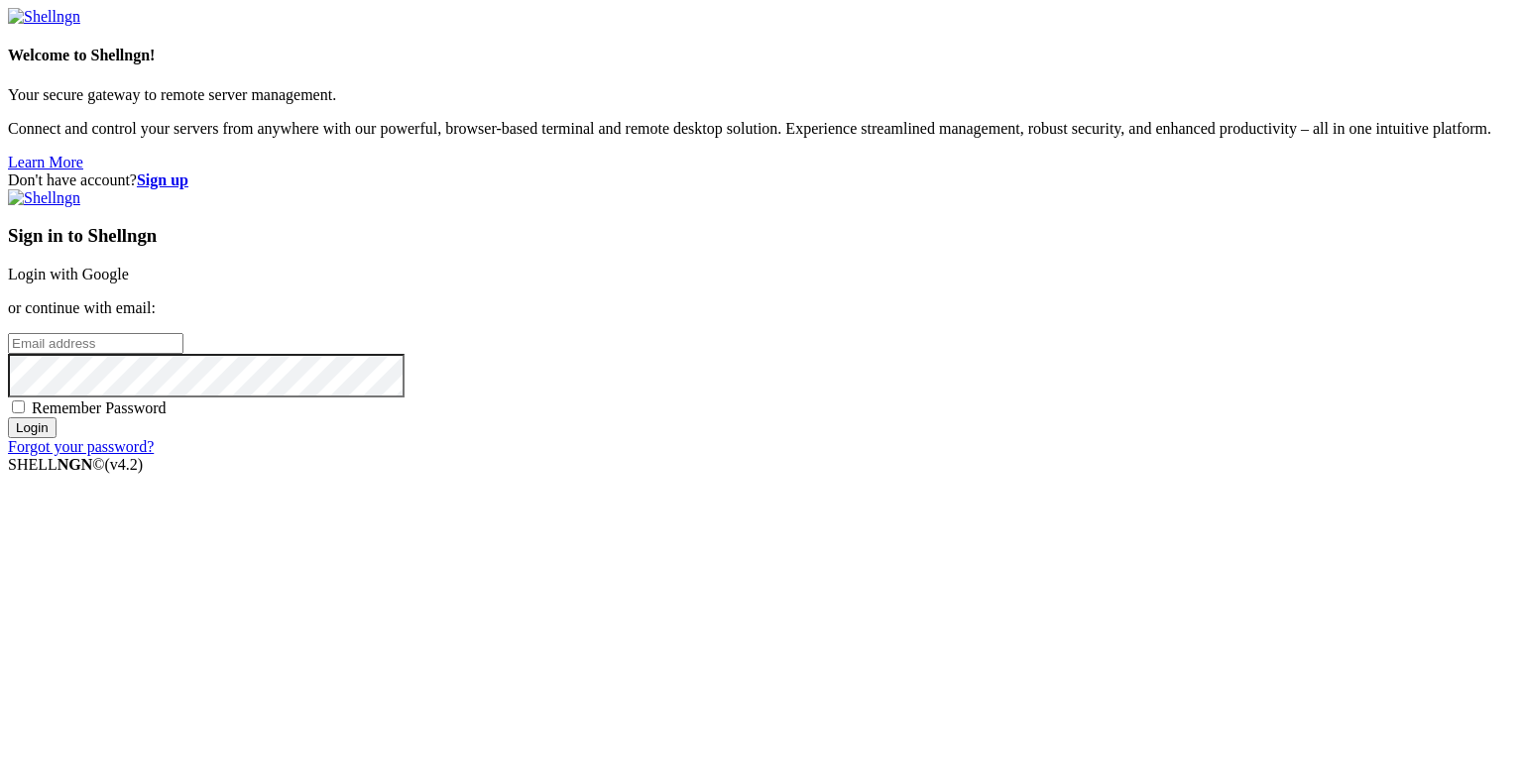 click at bounding box center [95, 343] 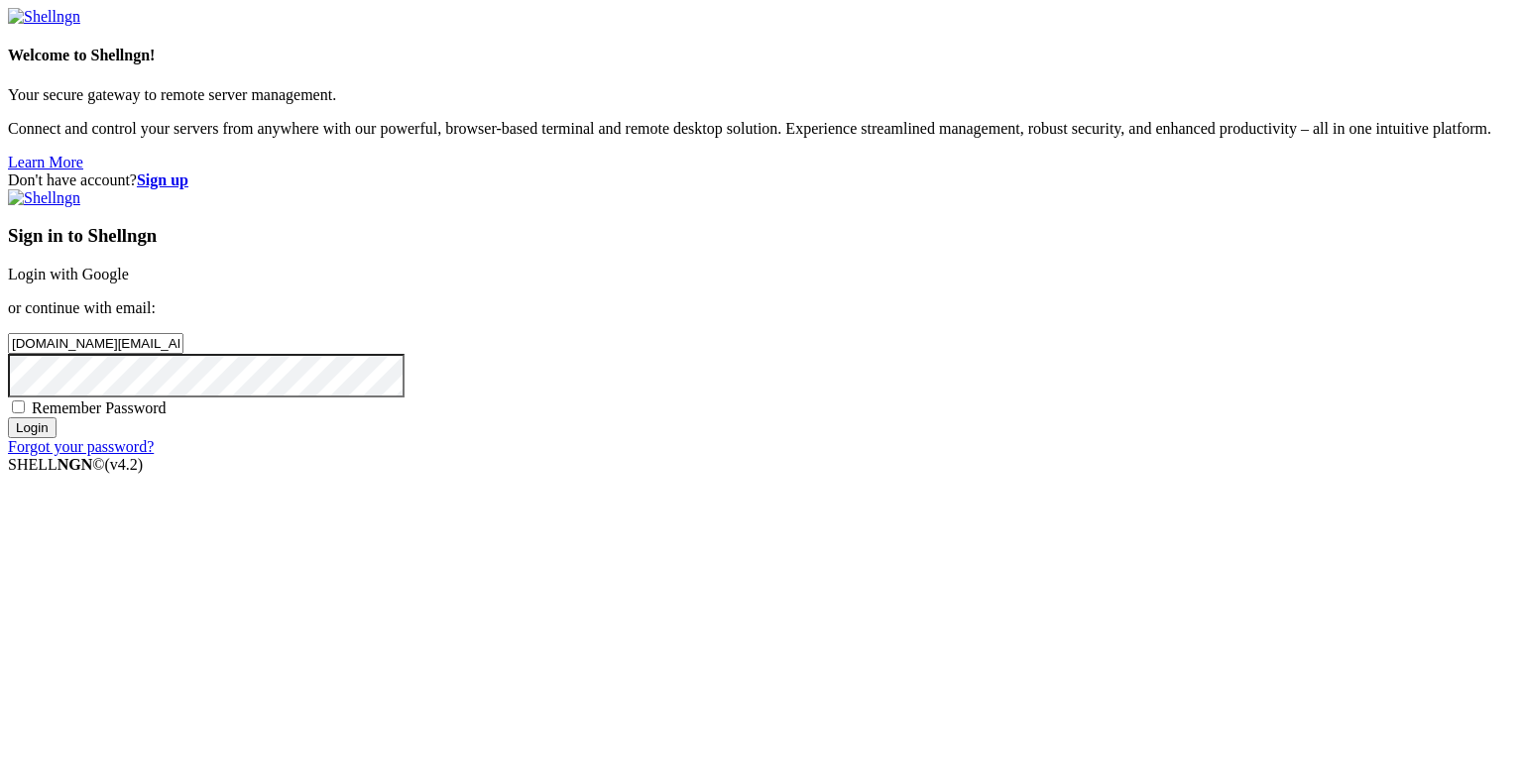 type on "[DOMAIN_NAME][EMAIL_ADDRESS][DOMAIN_NAME]" 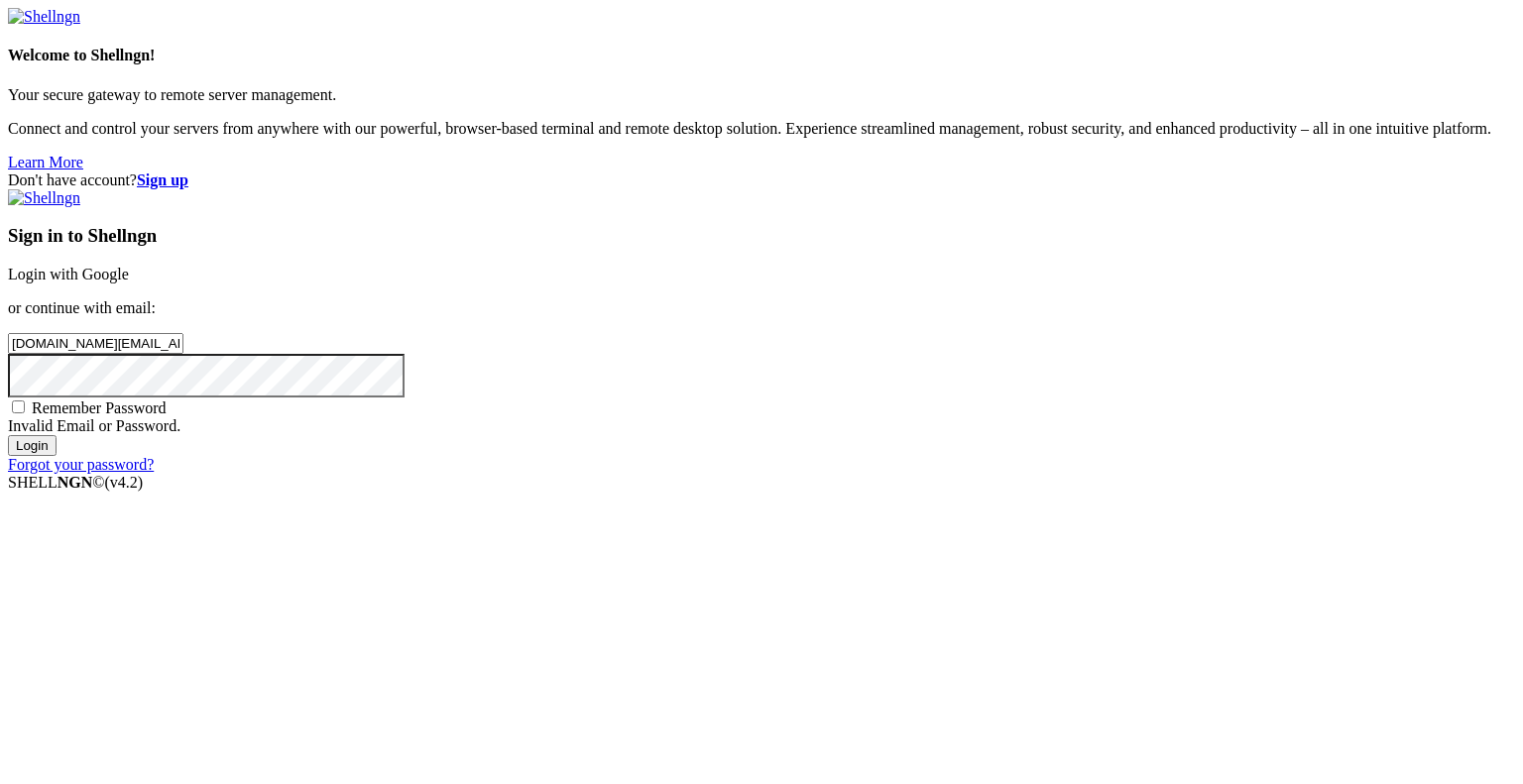 click on "Remember Password" at bounding box center (99, 407) 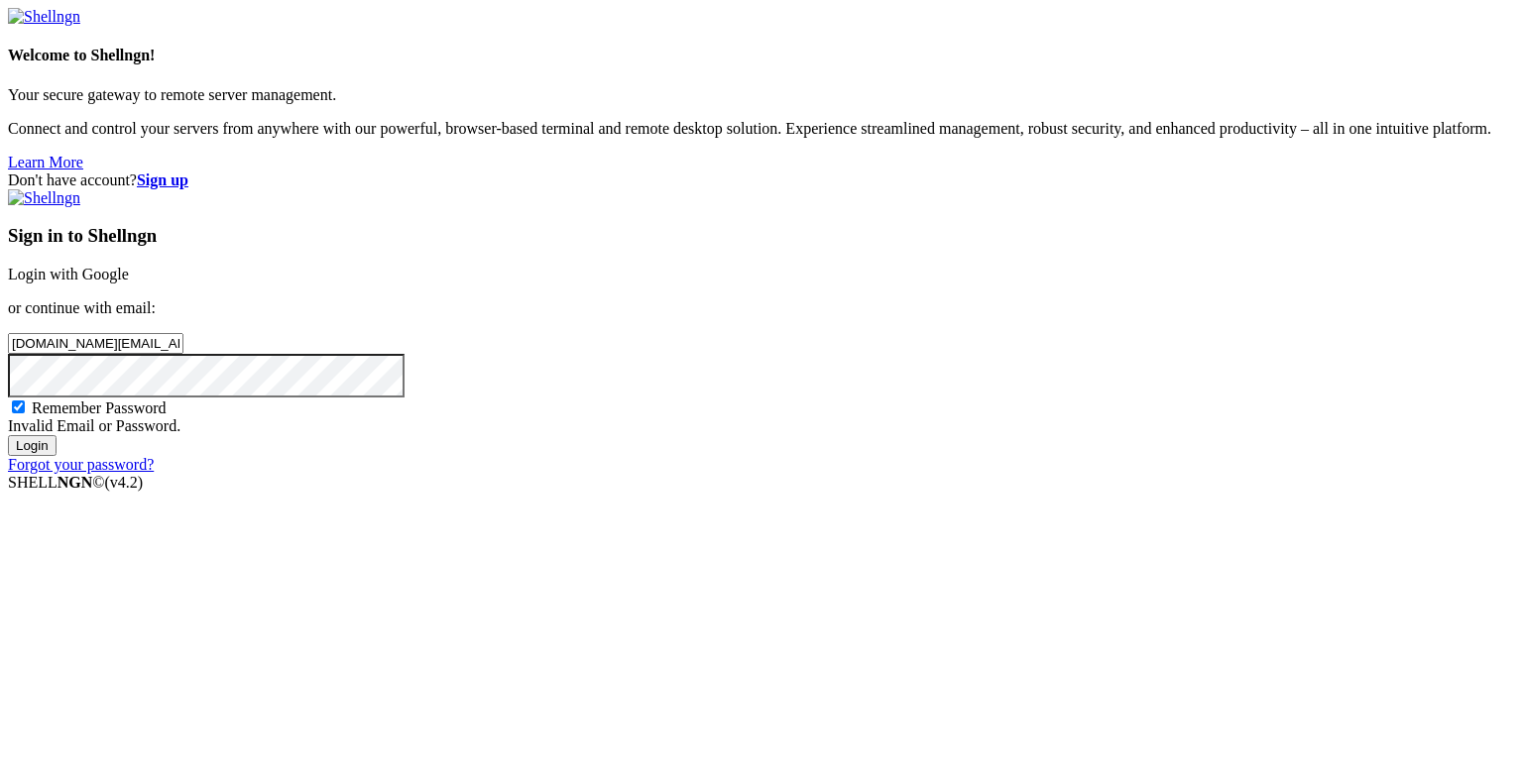click on "Welcome to Shellngn!
Your secure gateway to remote server management.
Connect and control your servers from anywhere with our powerful, browser-based terminal and remote desktop solution. Experience streamlined management, robust security, and enhanced productivity – all in one intuitive platform.
Learn More
Don't have account?
Sign up
Sign in to Shellngn
Login with Google
or continue with email:
[DOMAIN_NAME][EMAIL_ADDRESS][DOMAIN_NAME]
Remember Password
Login" at bounding box center [762, 241] 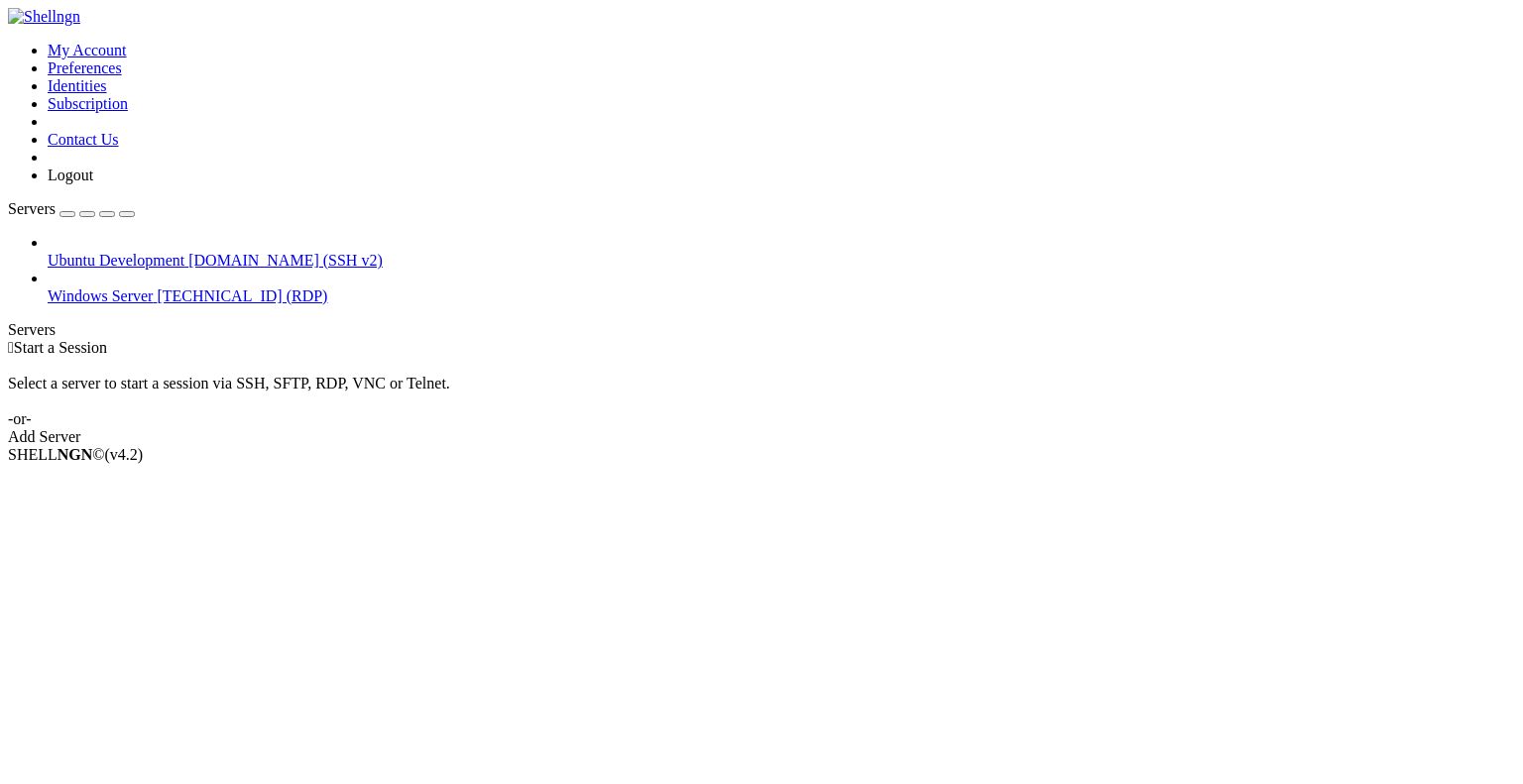 click on "[DOMAIN_NAME] (SSH v2)" at bounding box center [286, 260] 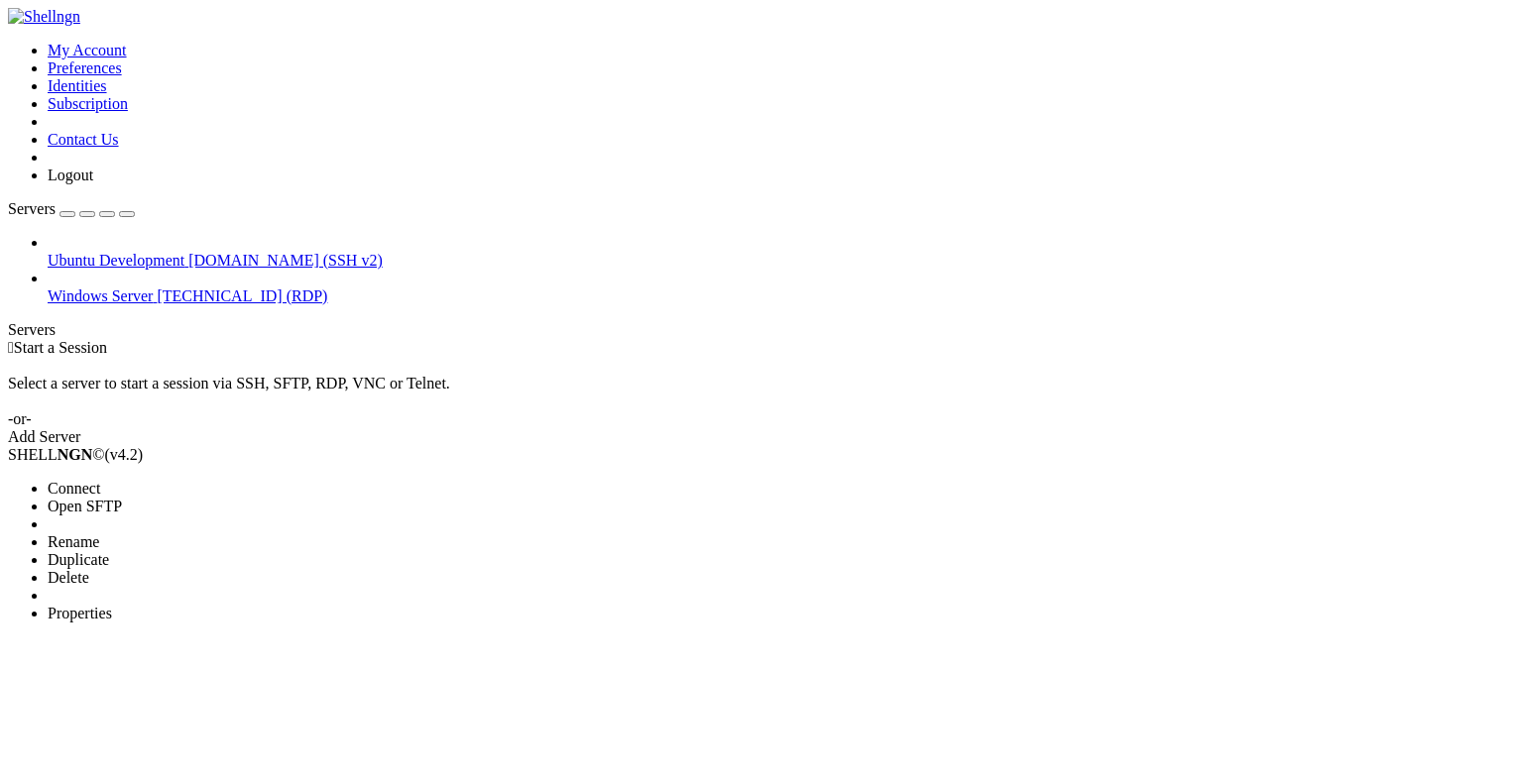 click on "Delete" at bounding box center (138, 578) 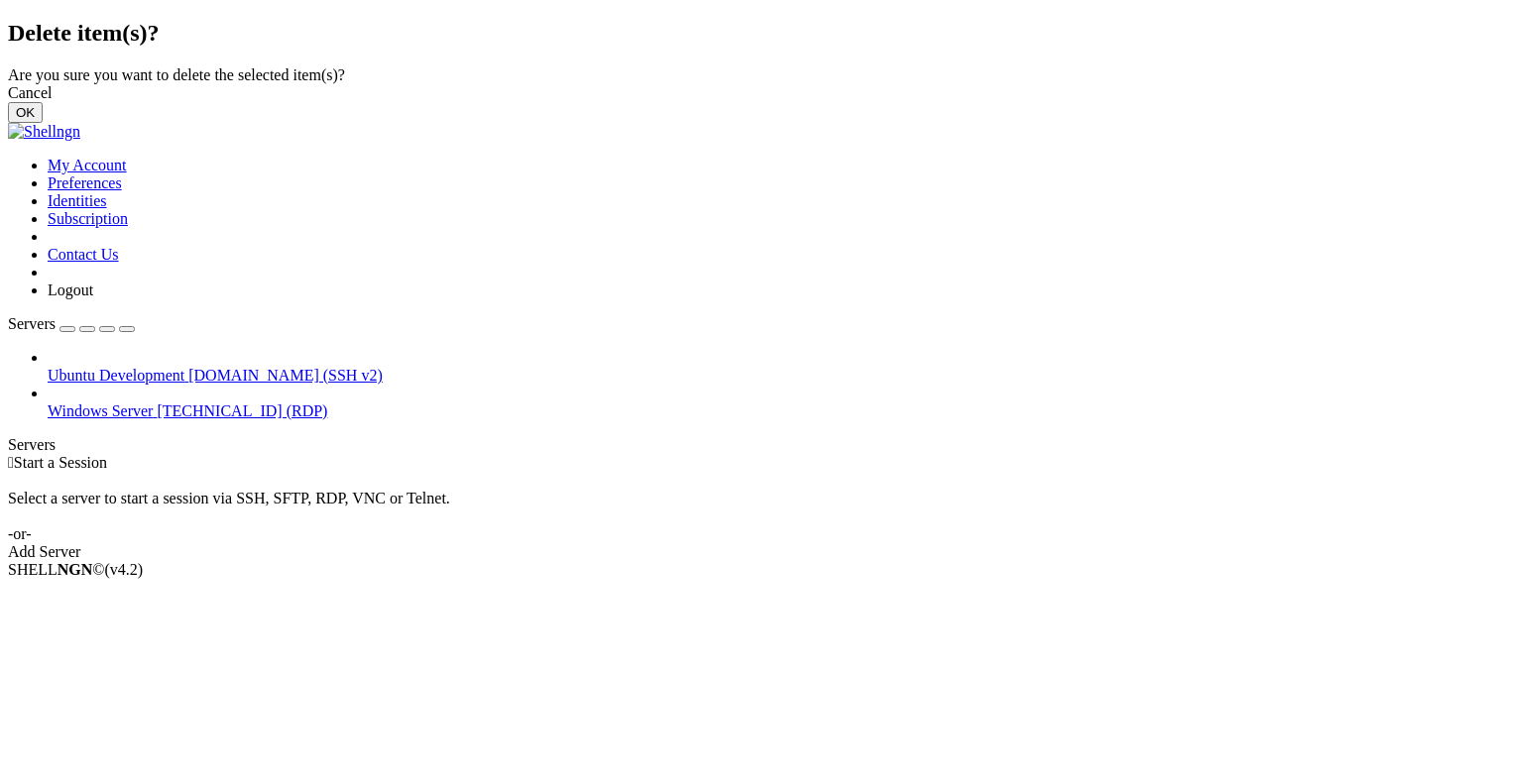 click on "OK" at bounding box center (25, 112) 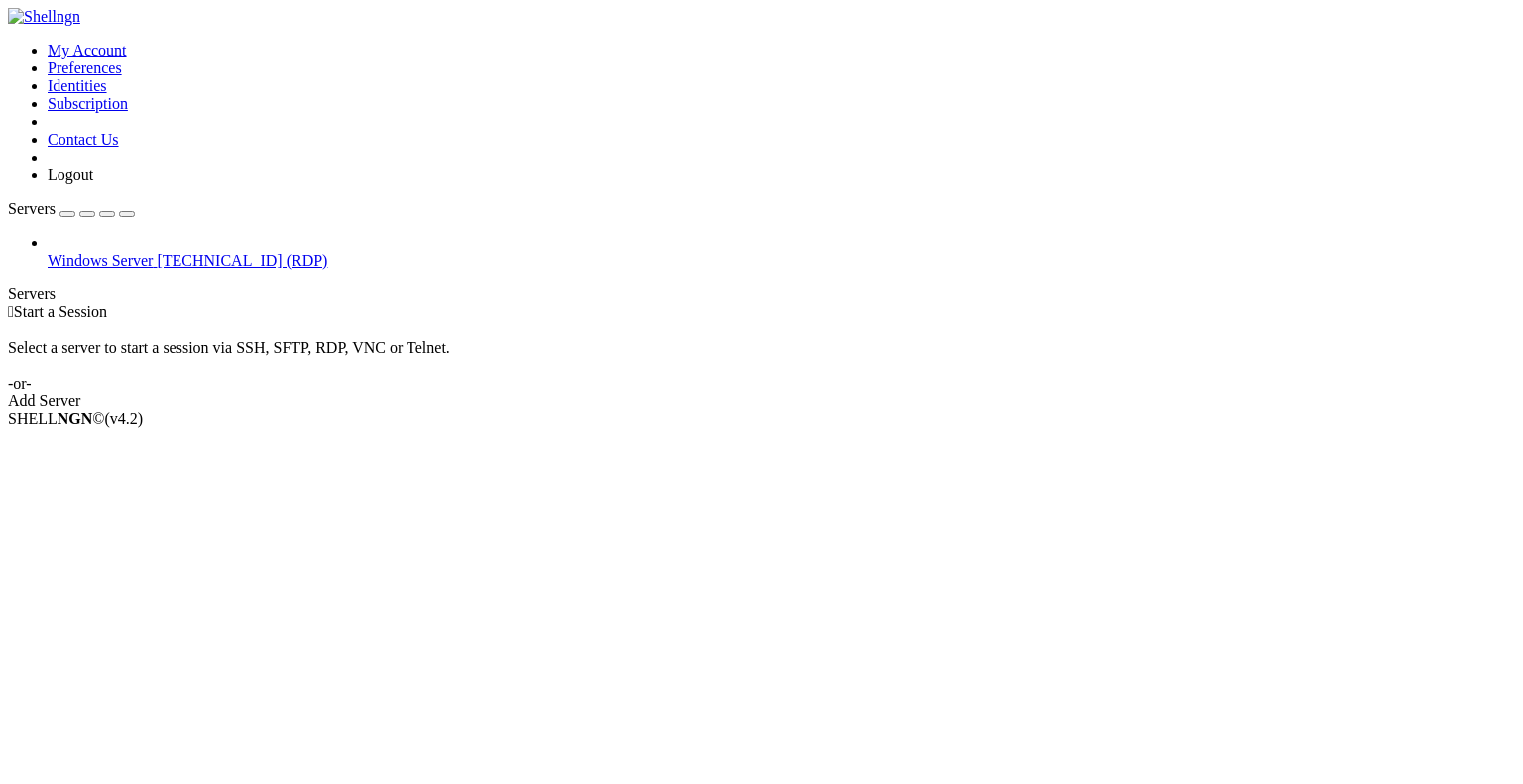 drag, startPoint x: 88, startPoint y: 121, endPoint x: 37, endPoint y: 121, distance: 51 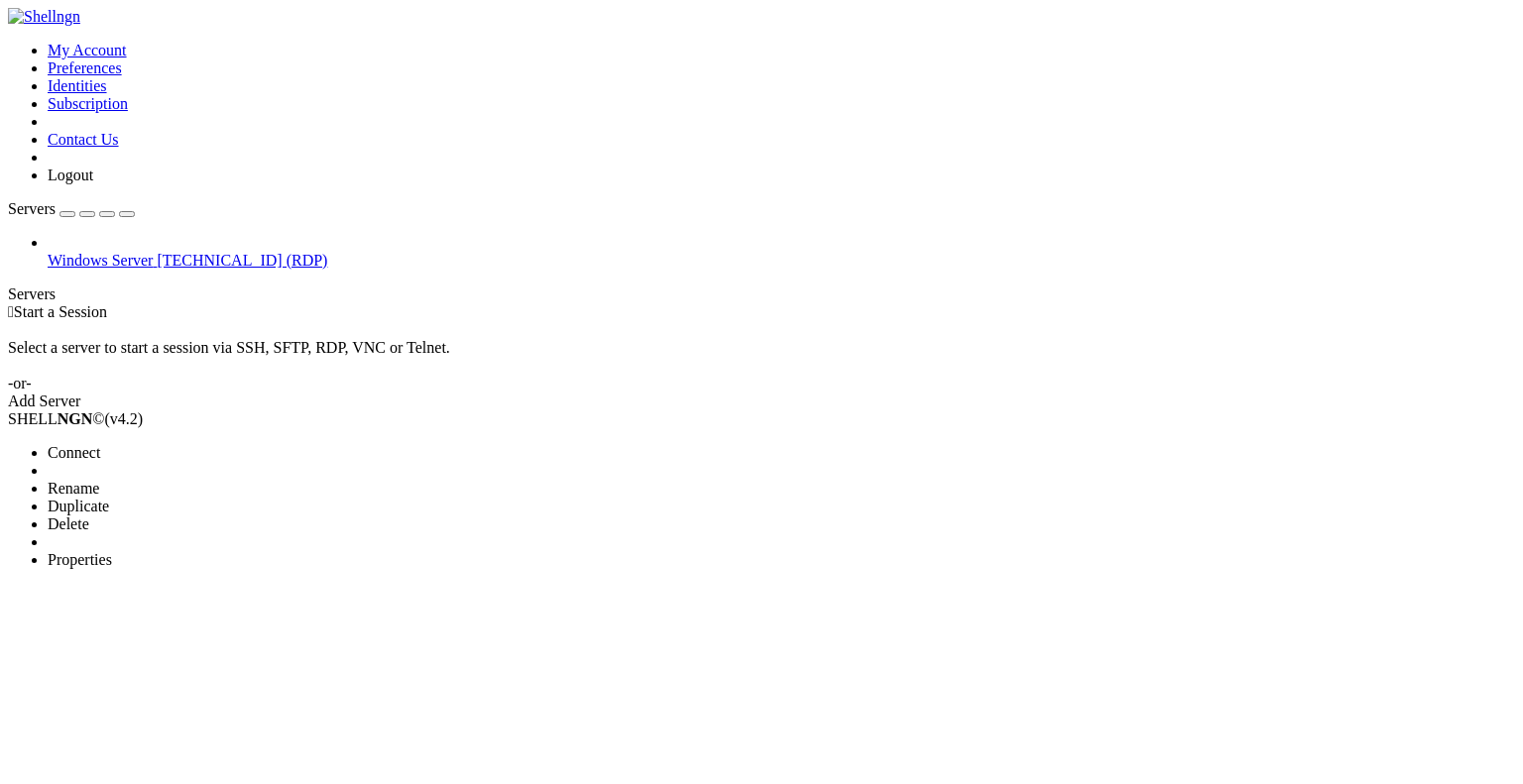 click on "Delete" at bounding box center [138, 524] 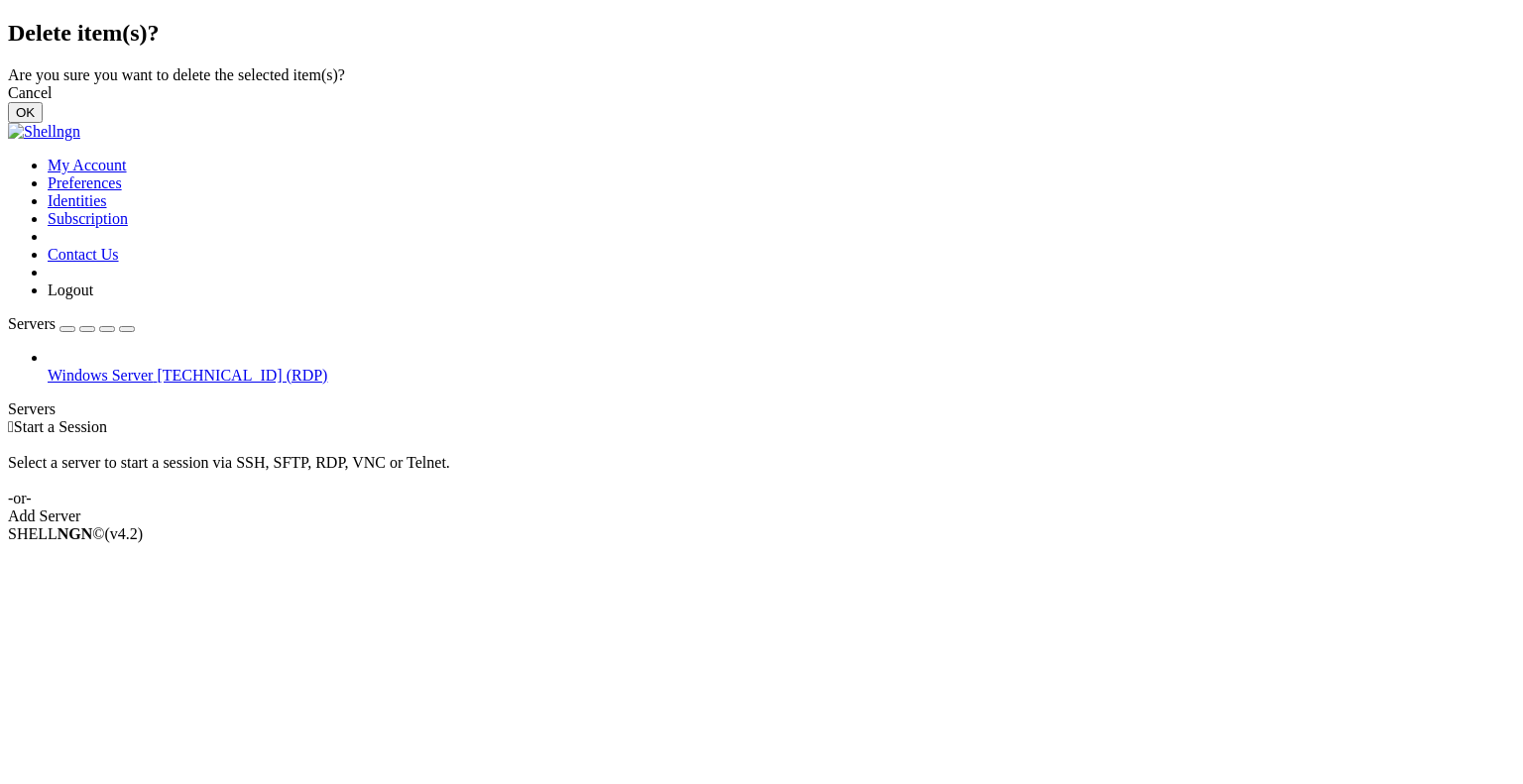 drag, startPoint x: 1004, startPoint y: 462, endPoint x: 647, endPoint y: 199, distance: 443.41628 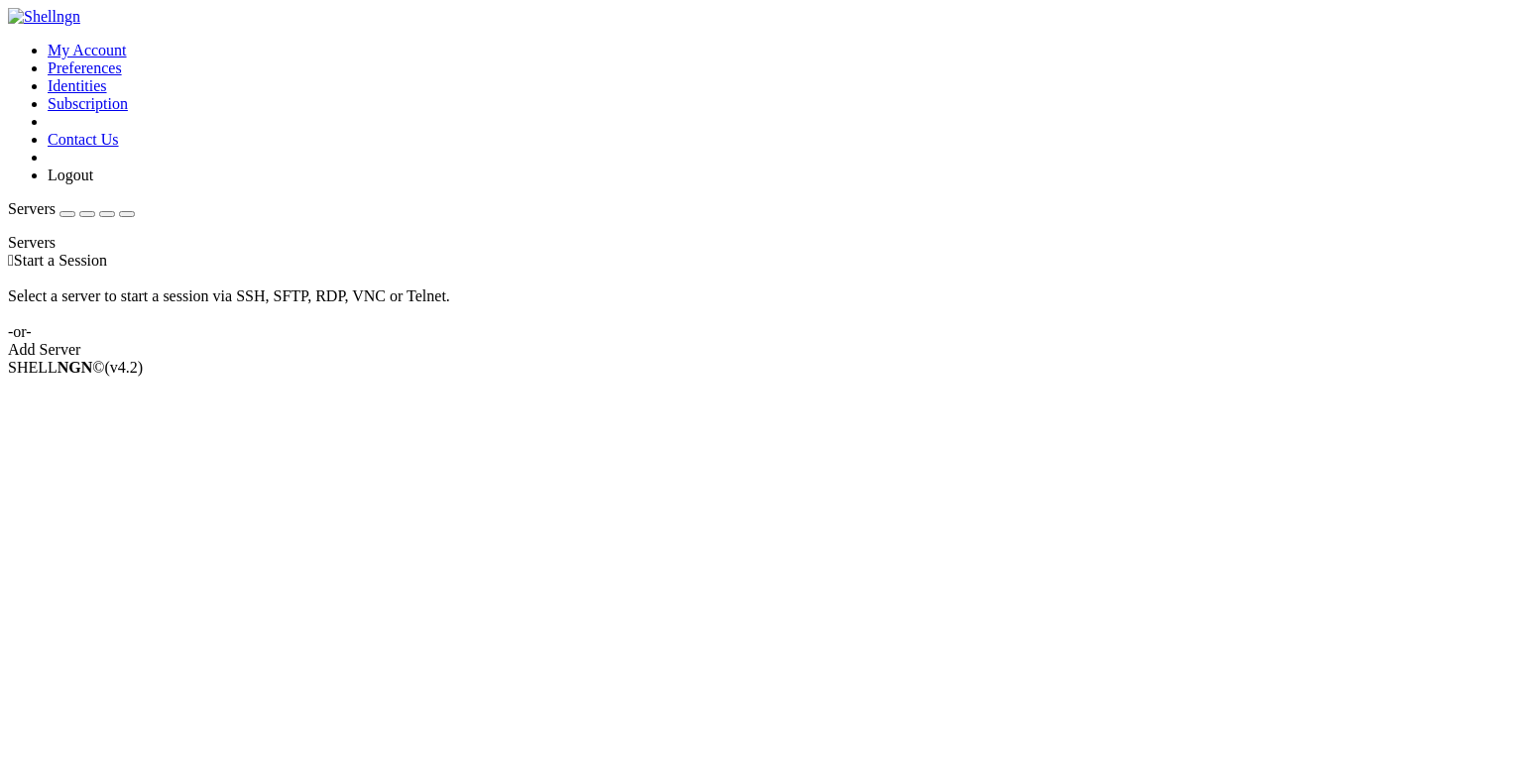 click at bounding box center [8, 42] 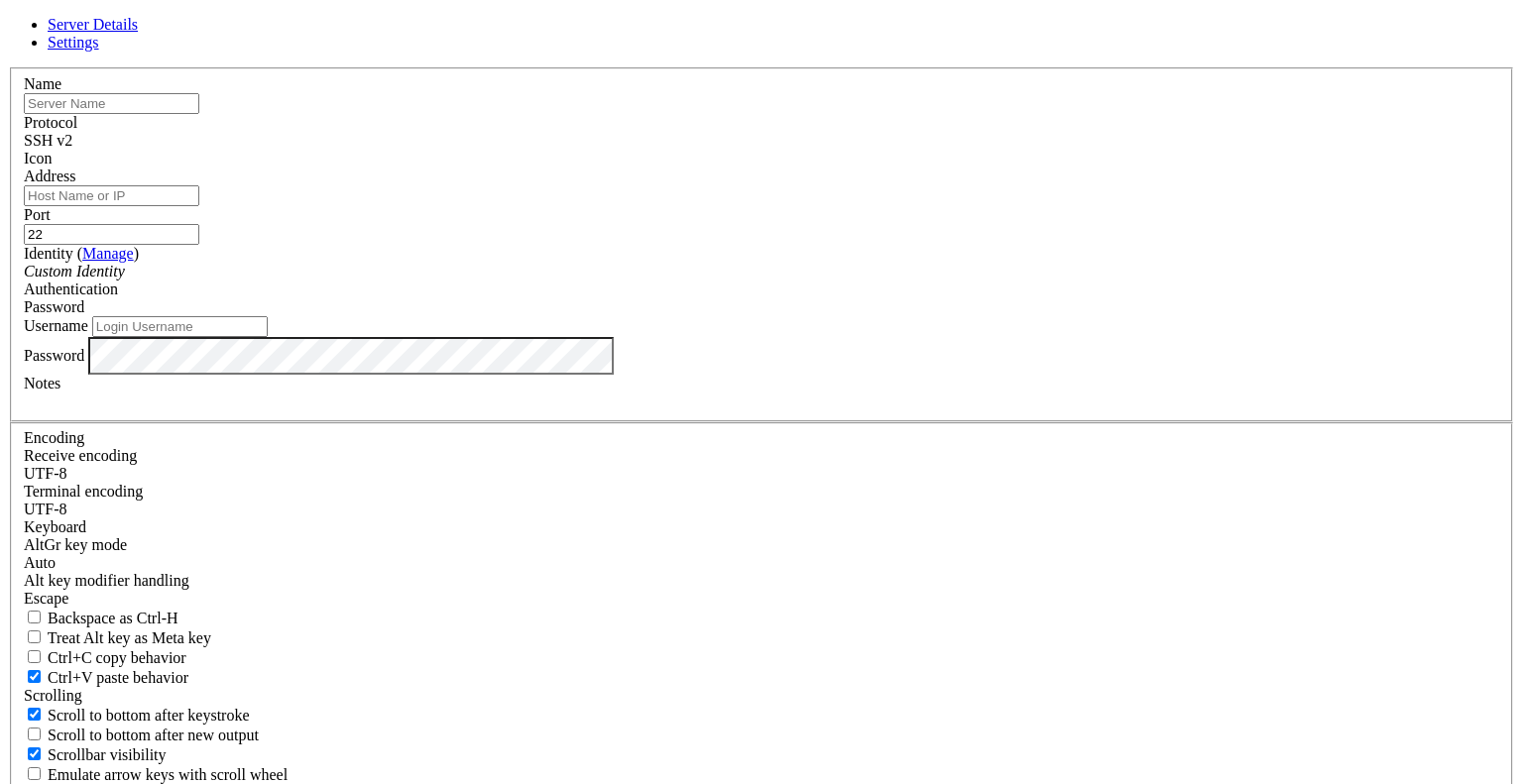 click at bounding box center (111, 103) 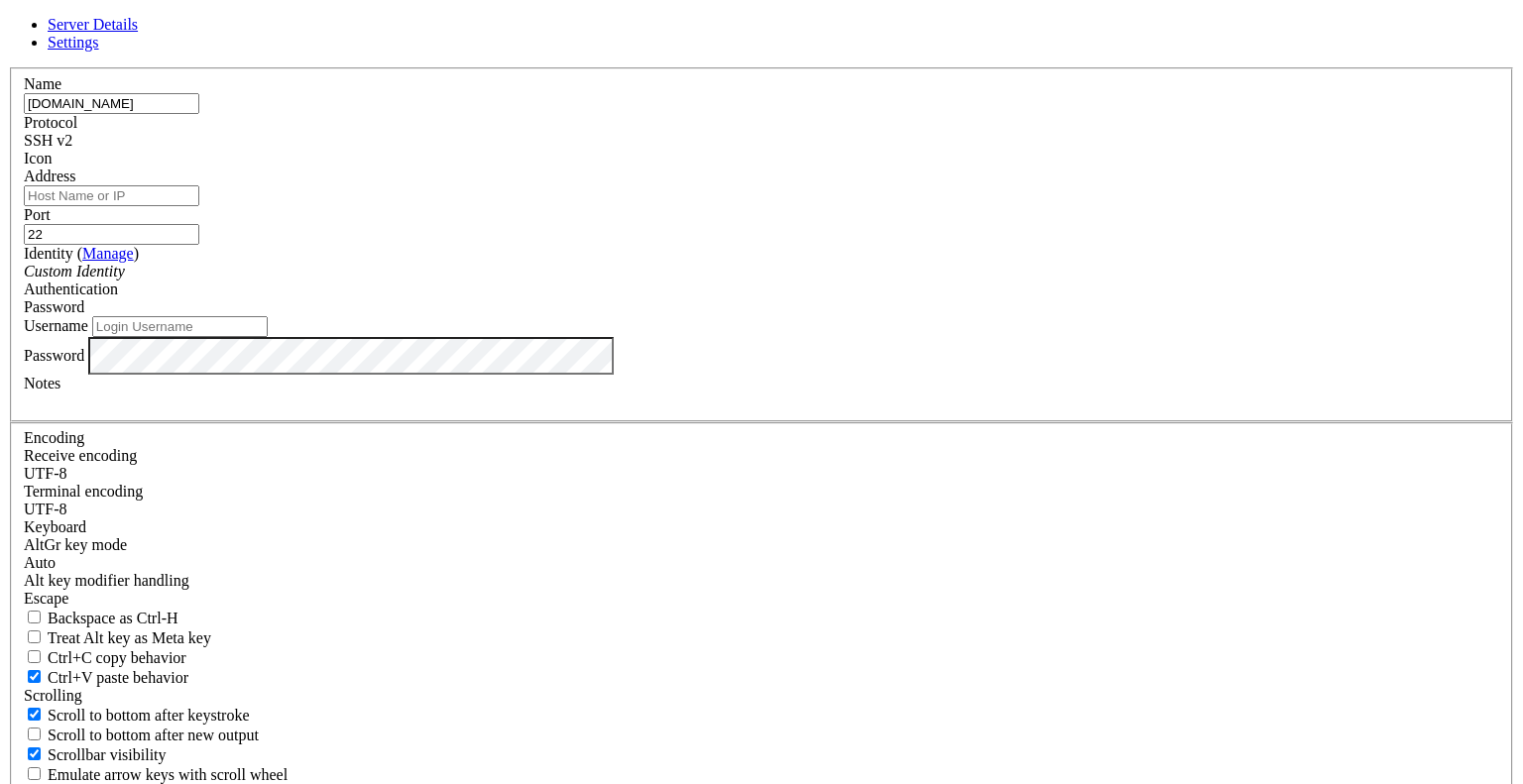 drag, startPoint x: 710, startPoint y: 219, endPoint x: 435, endPoint y: 209, distance: 275.18176 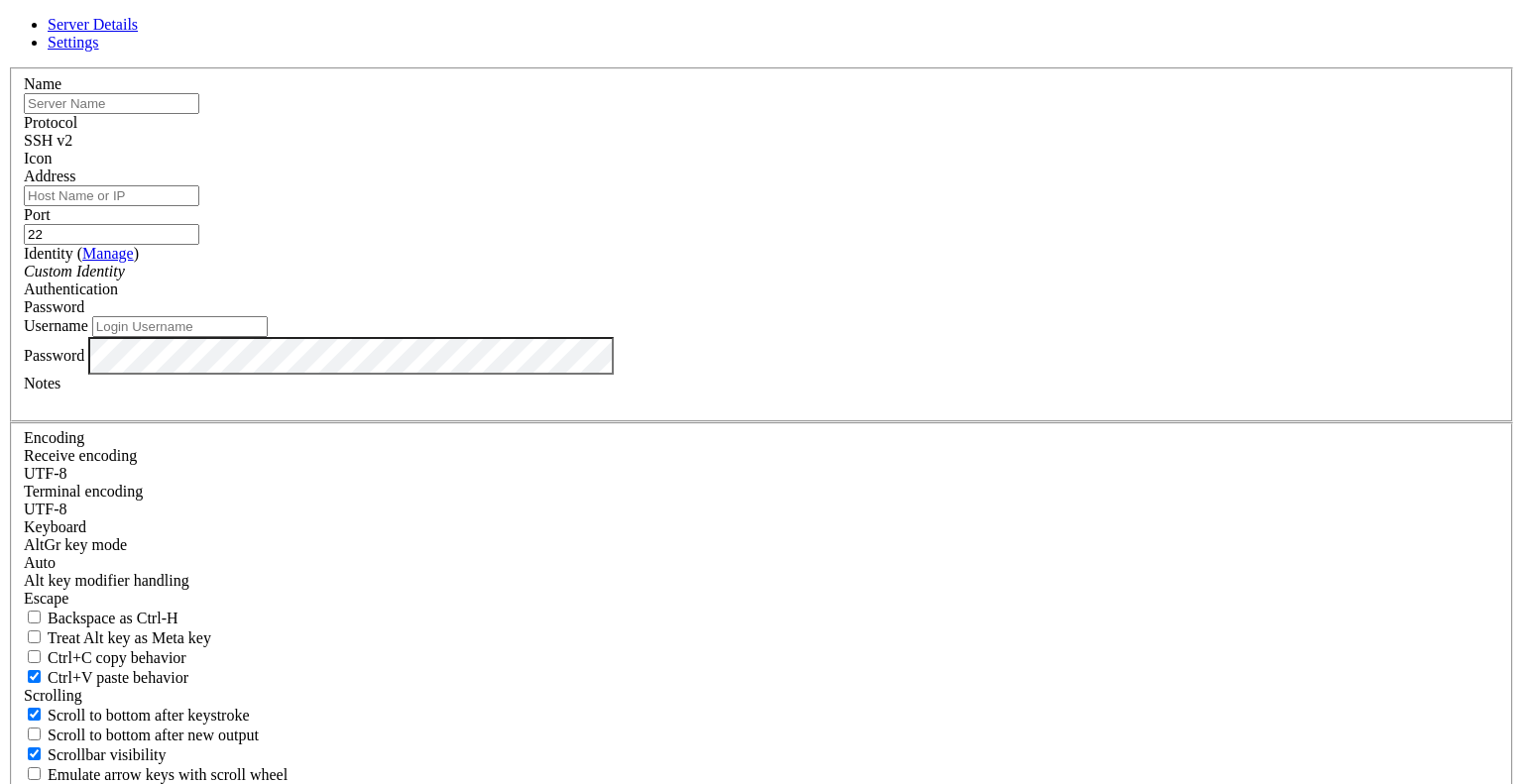 click on "Address" at bounding box center (111, 195) 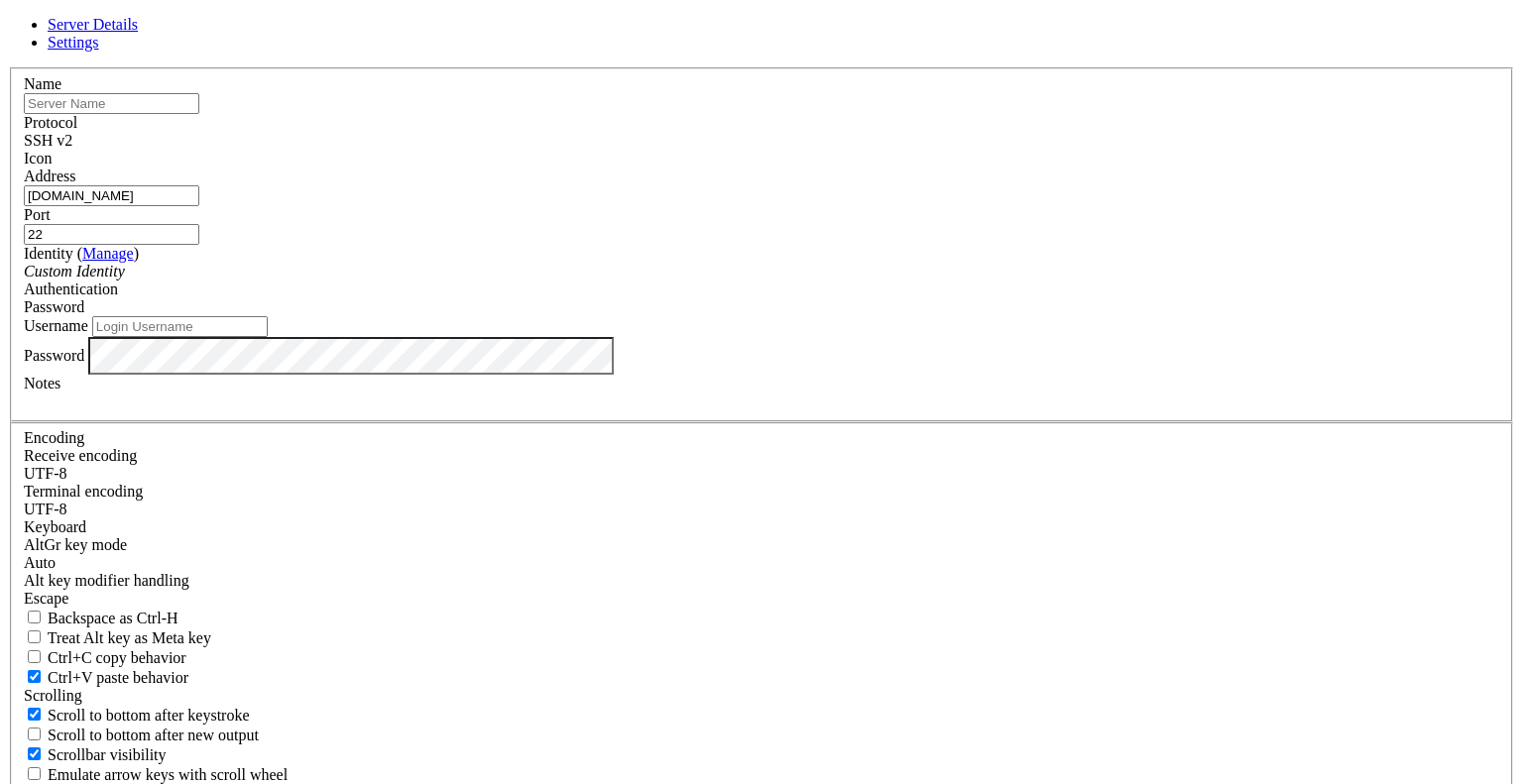 type on "[DOMAIN_NAME]" 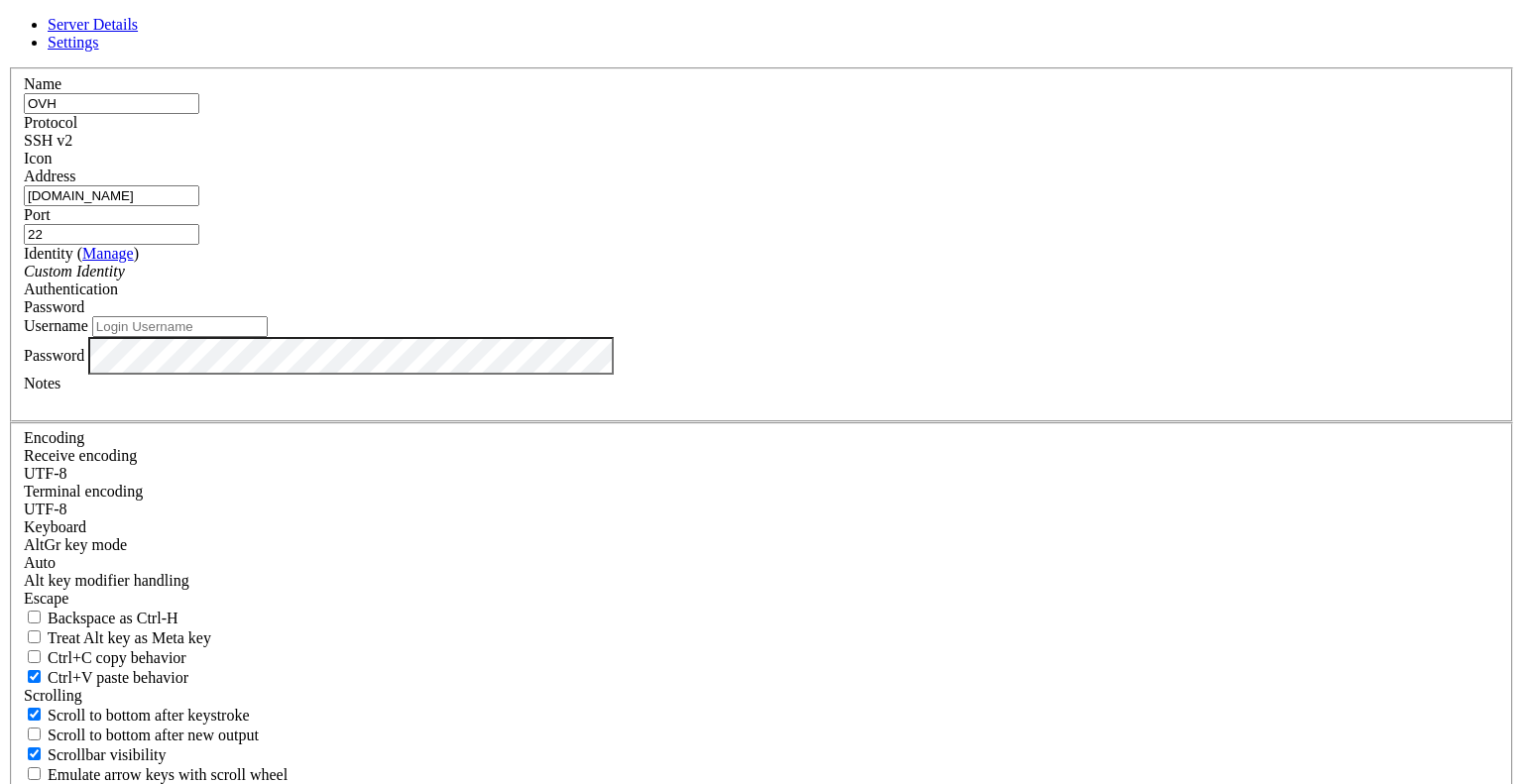 type on "OVH" 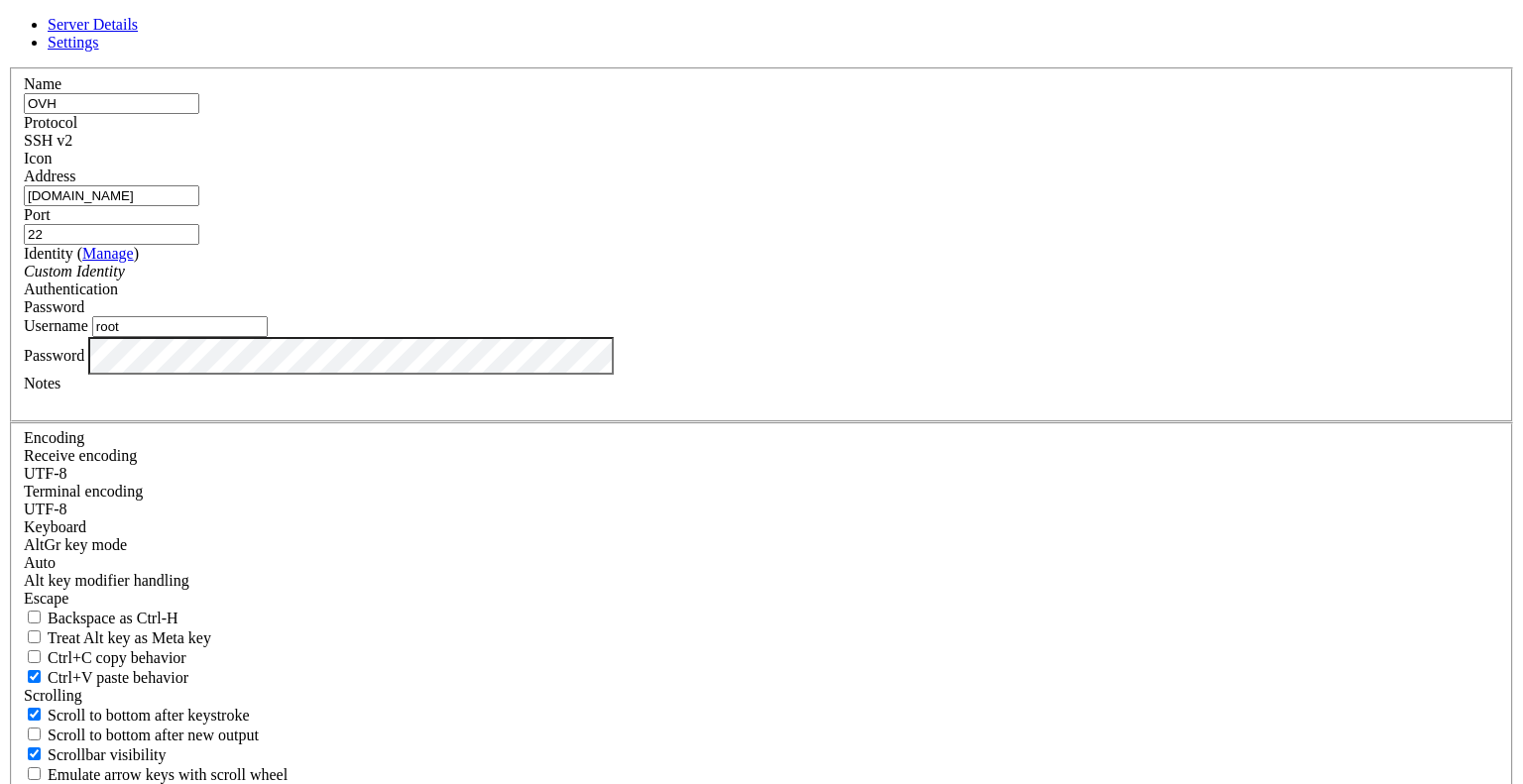 type on "root" 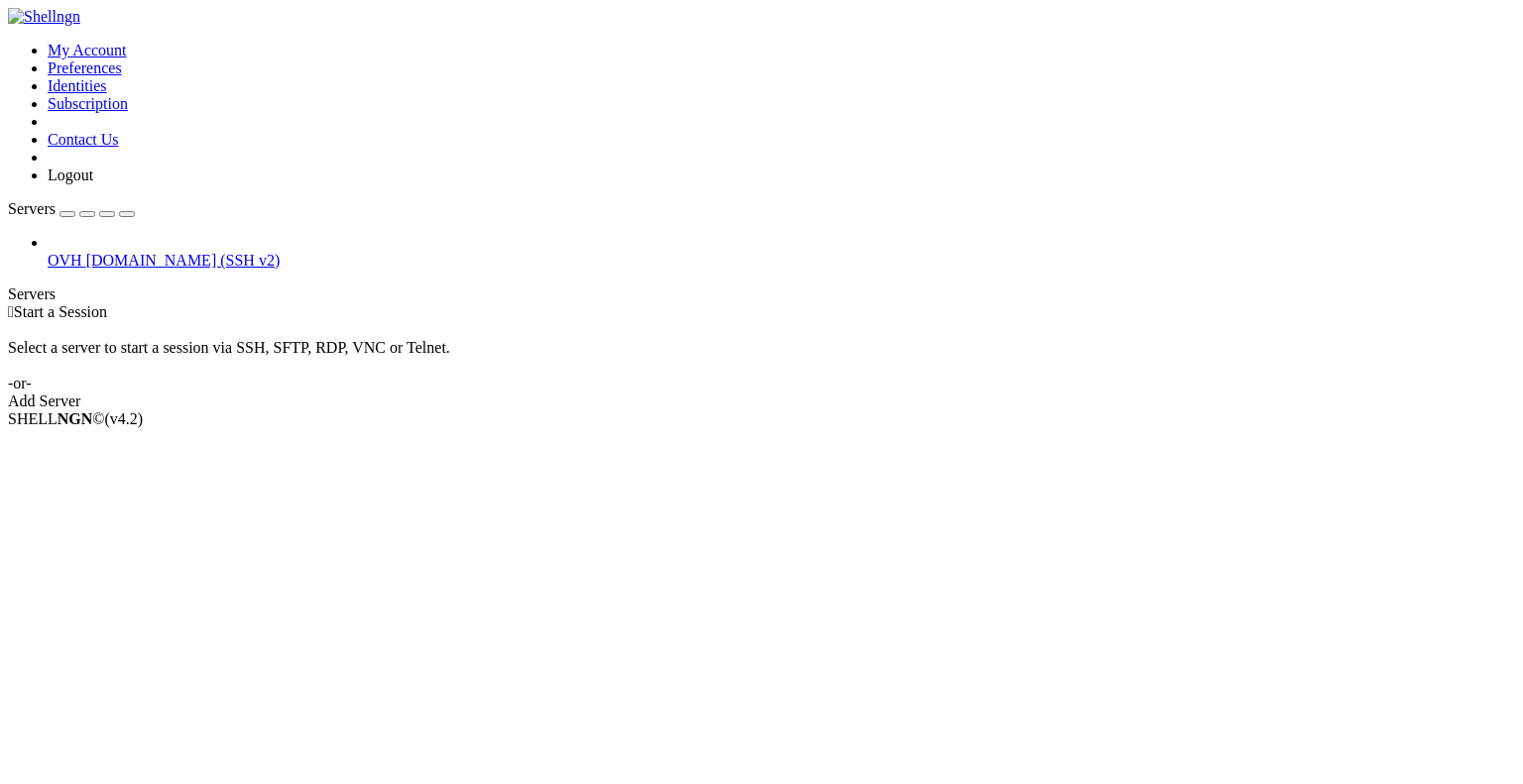 click on "[DOMAIN_NAME] (SSH v2)" at bounding box center (183, 260) 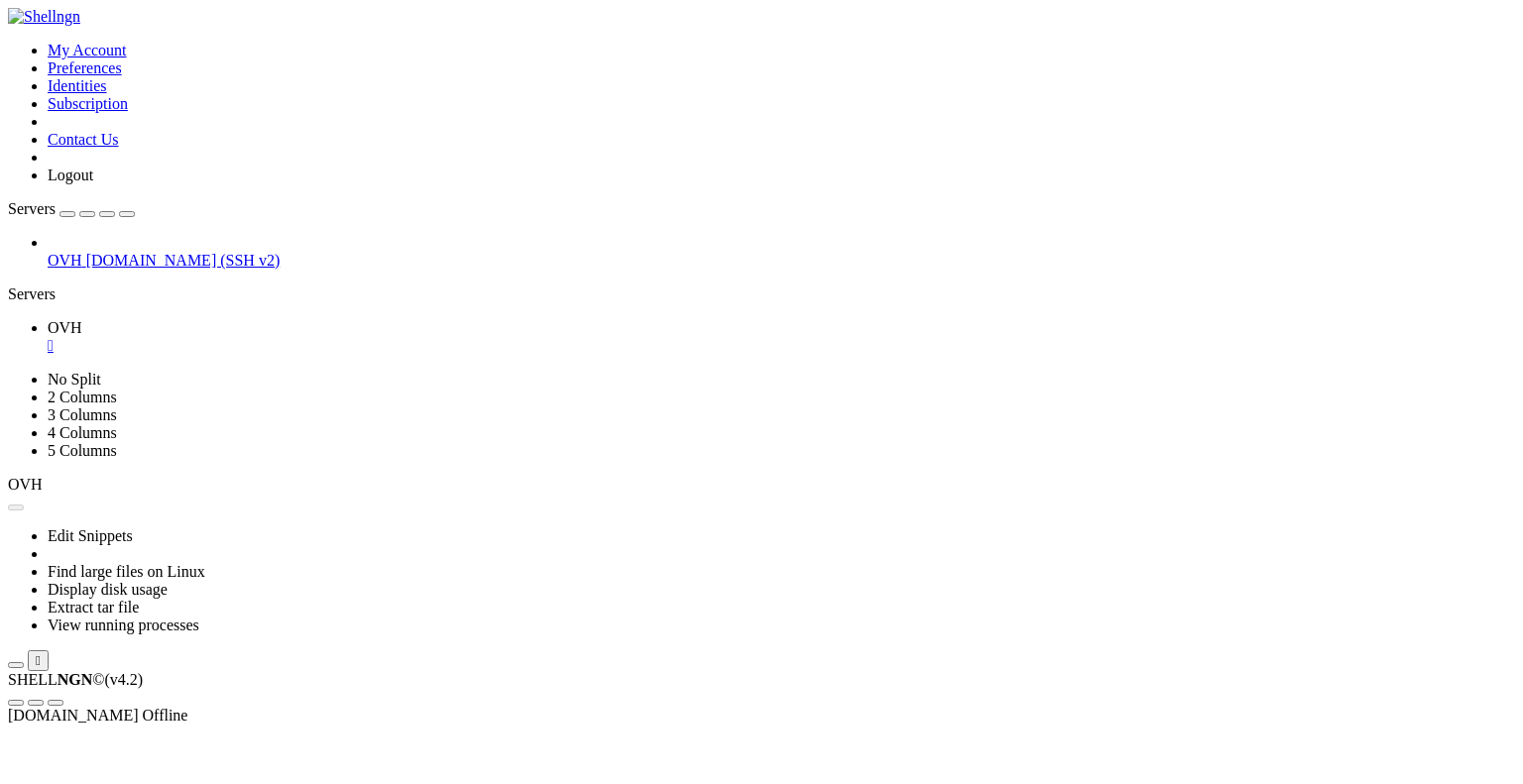 scroll, scrollTop: 0, scrollLeft: 0, axis: both 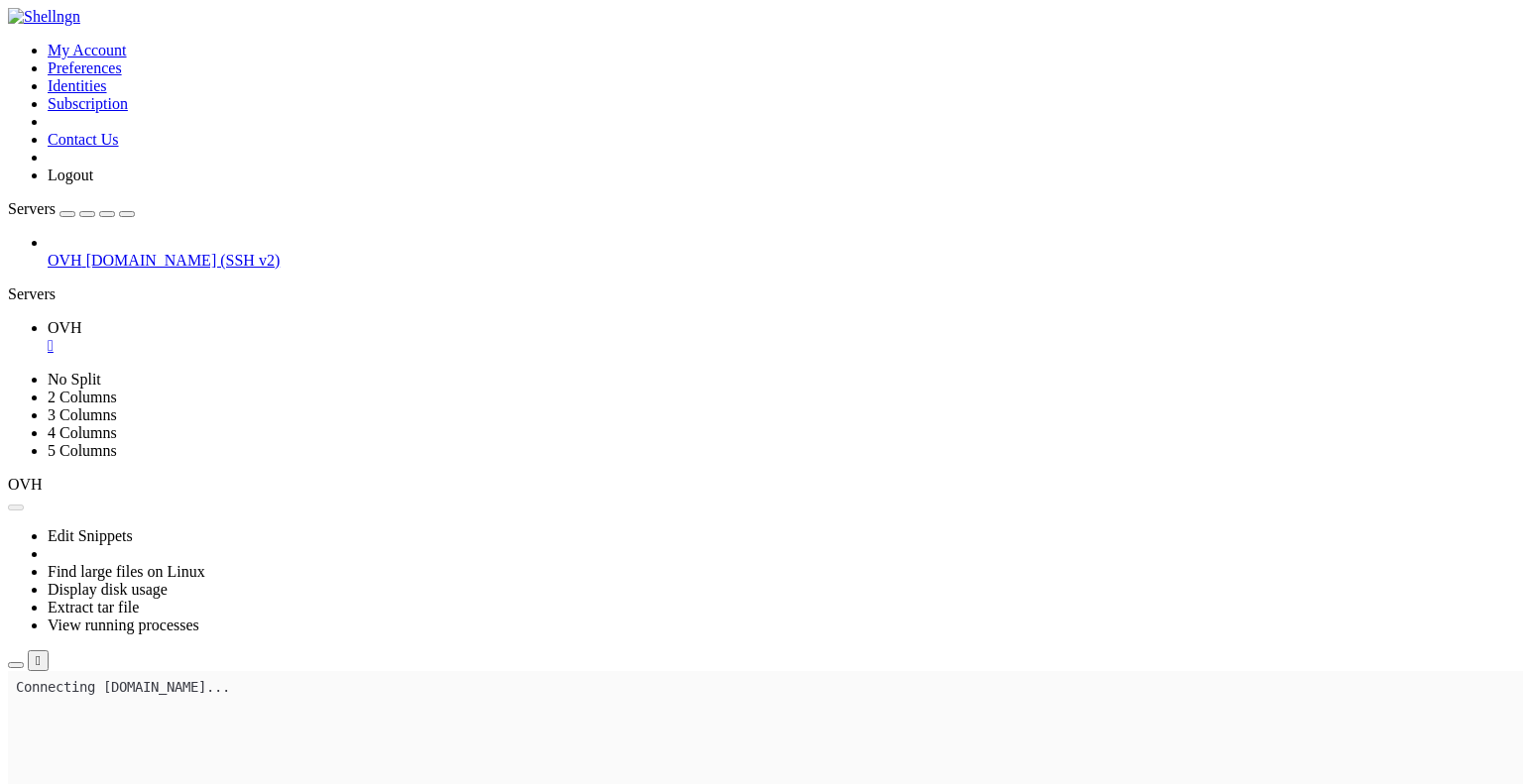 click on "[DOMAIN_NAME] (SSH v2)" at bounding box center (183, 260) 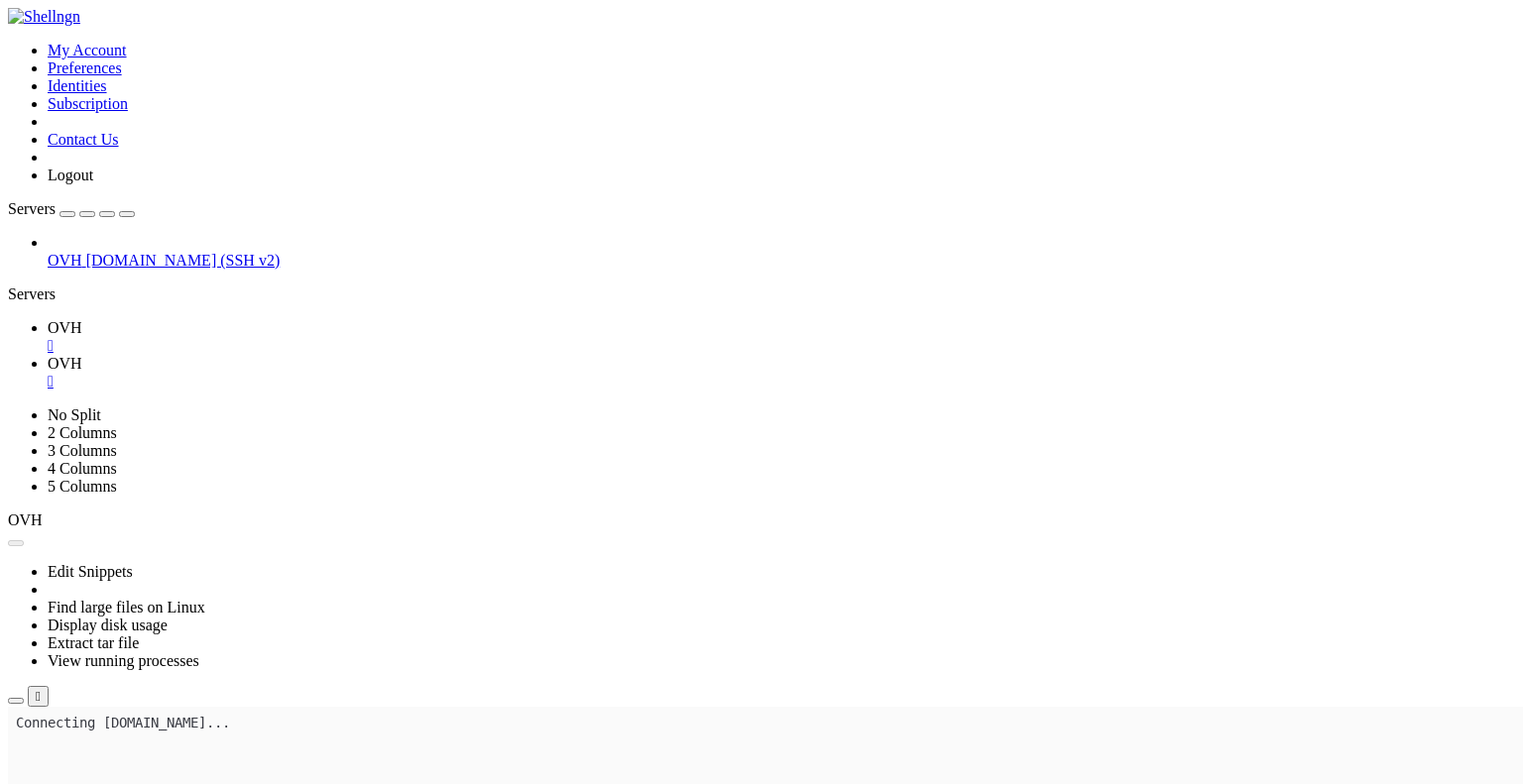 scroll, scrollTop: 0, scrollLeft: 0, axis: both 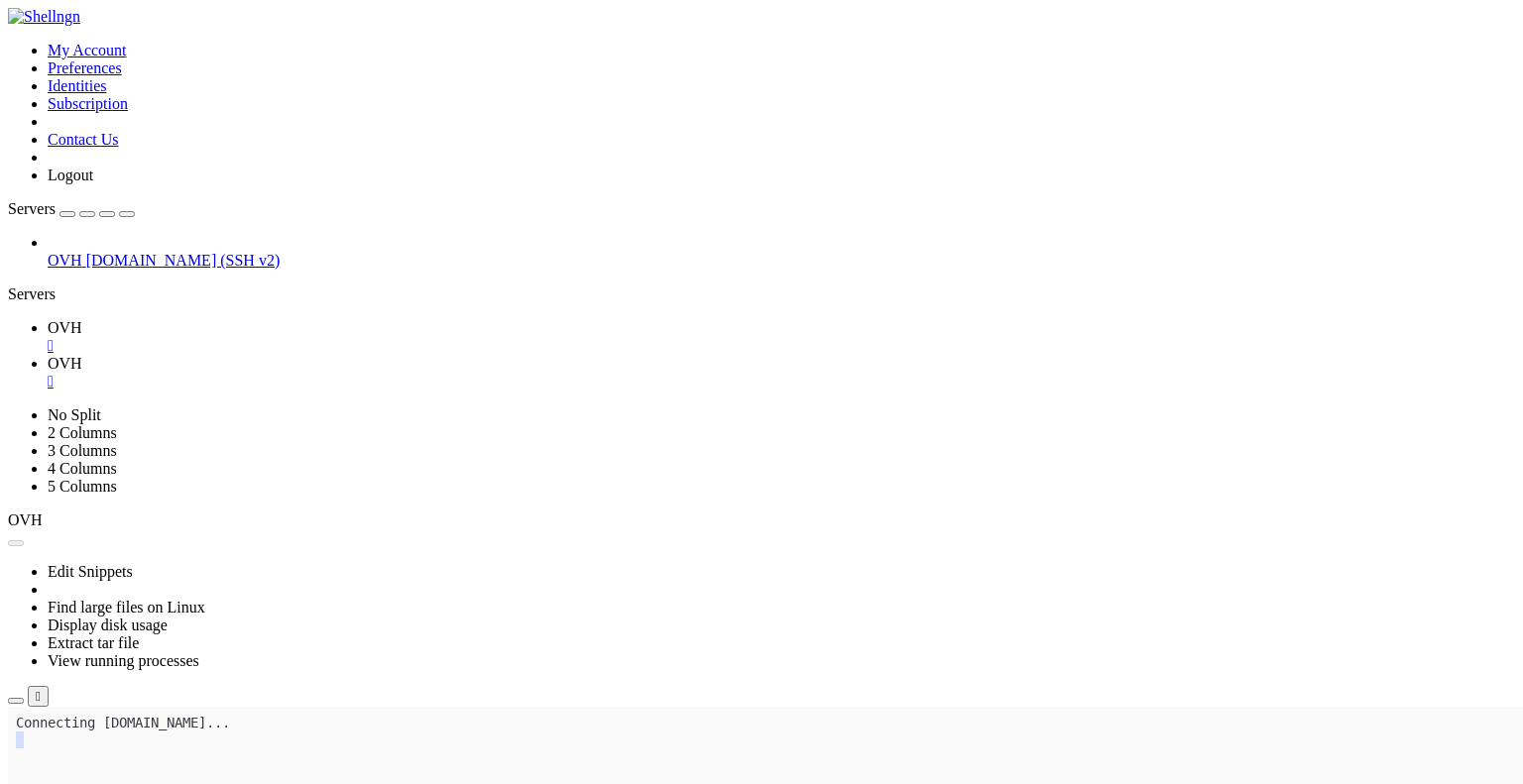 click on "" at bounding box center [781, 382] 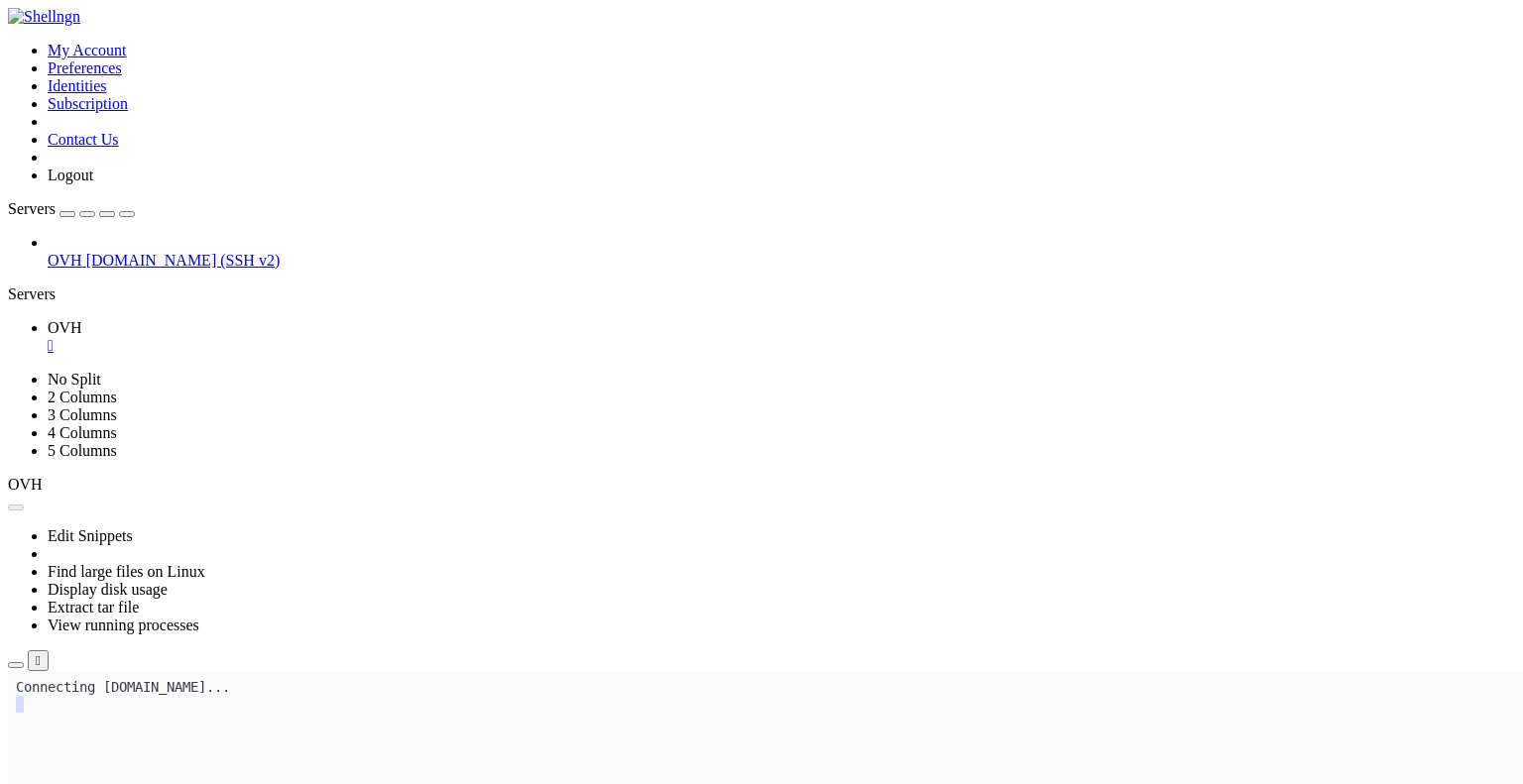 click on "Properties" at bounding box center (138, 874) 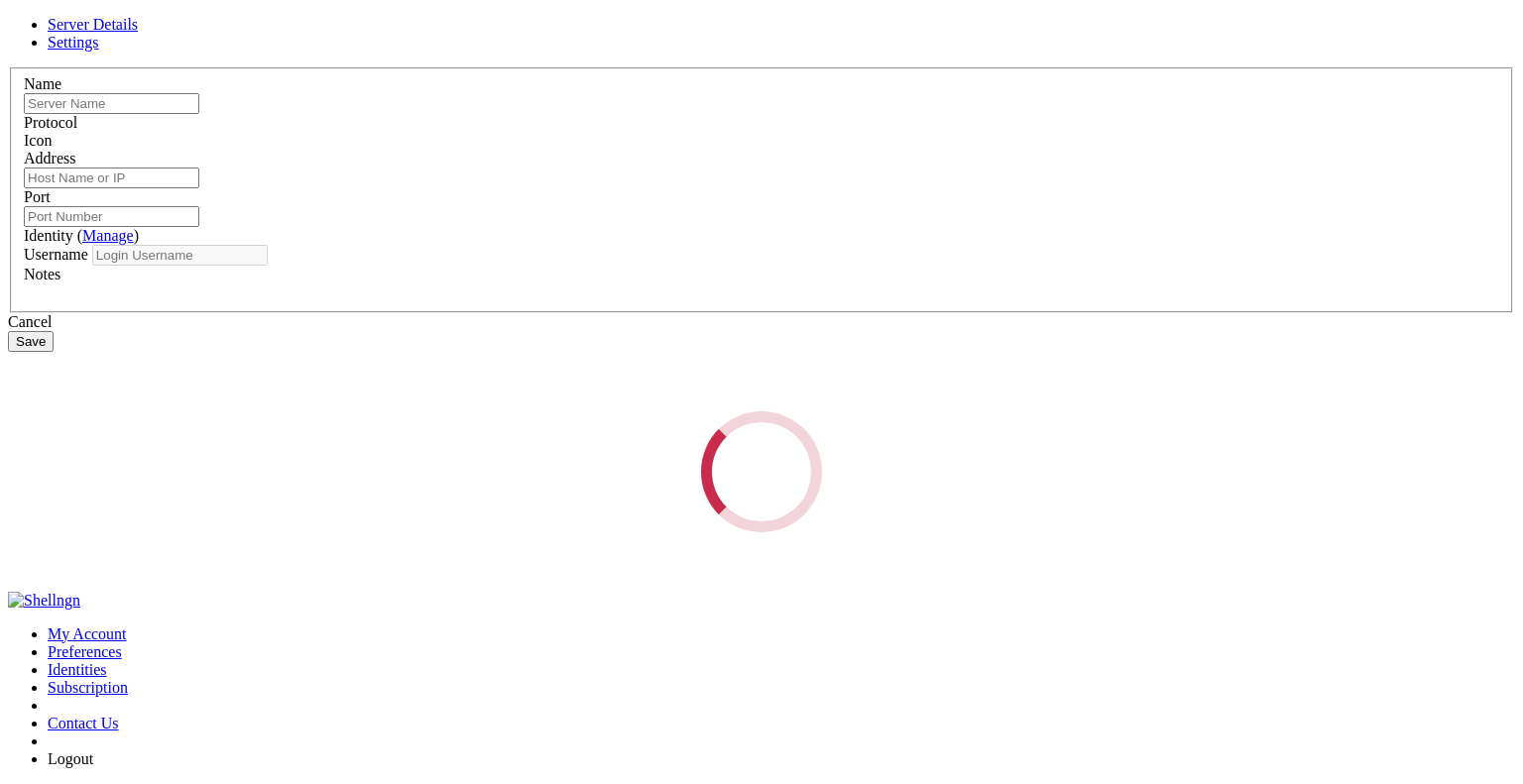 type on "OVH" 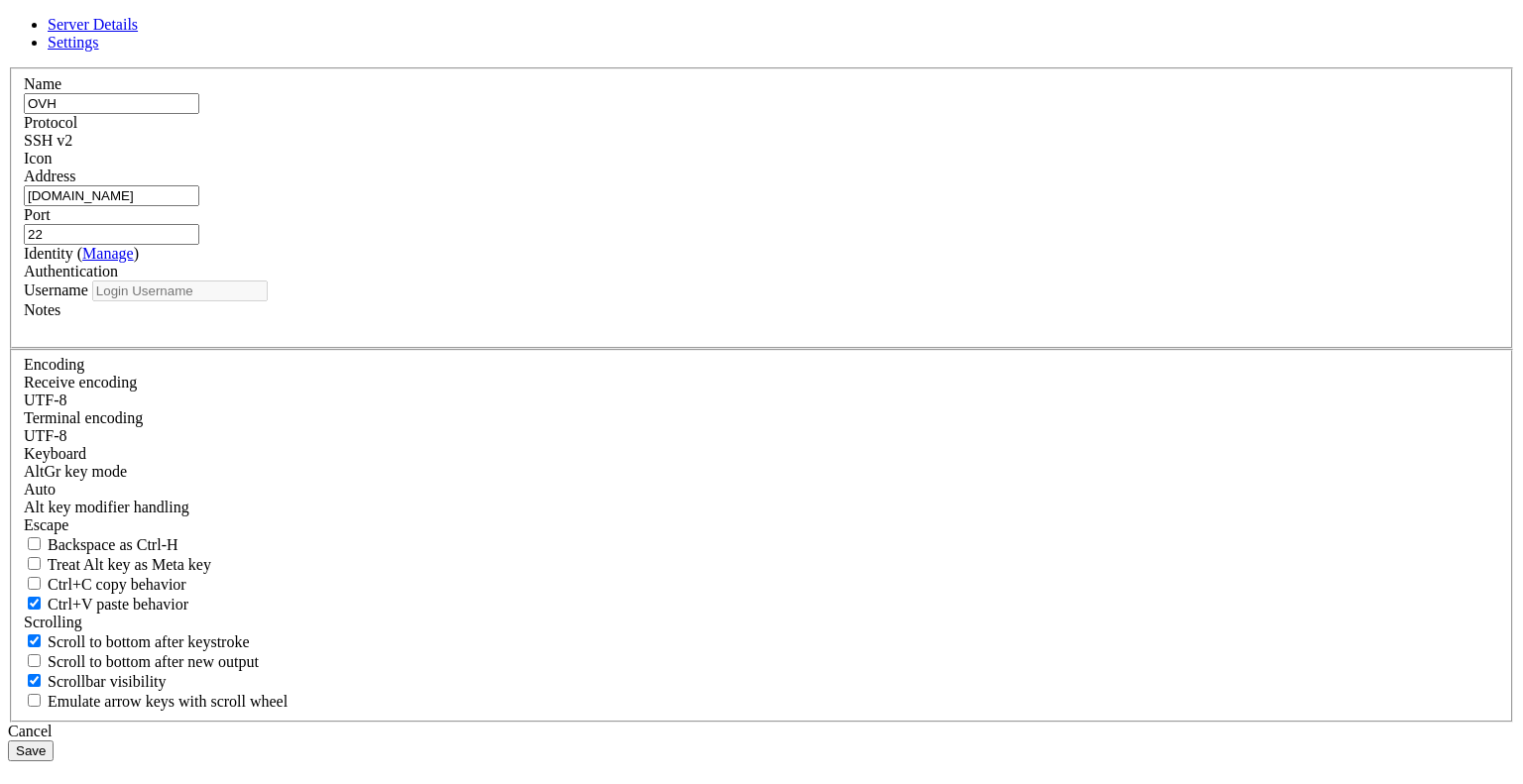 type on "root" 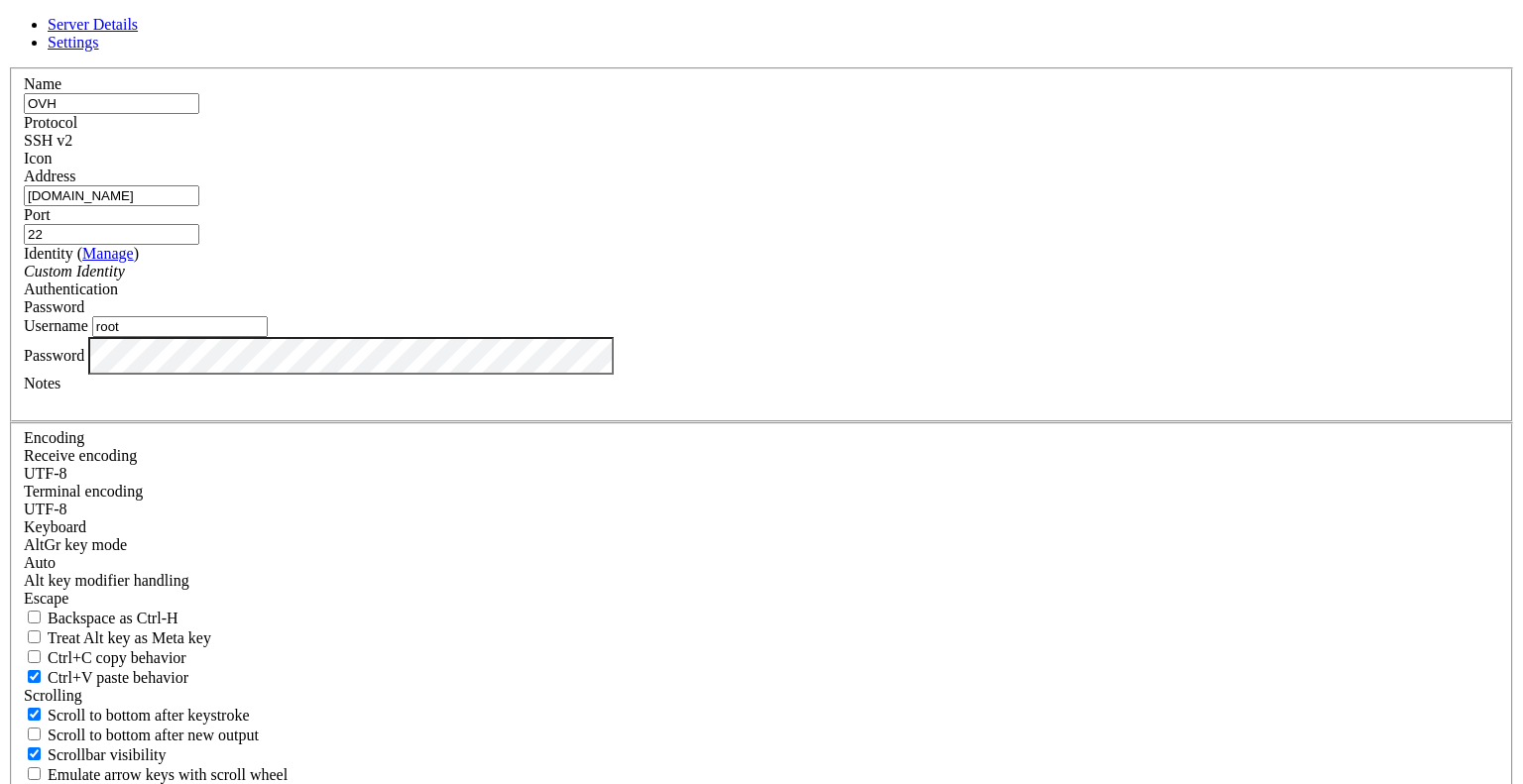 click on "Settings" at bounding box center (73, 42) 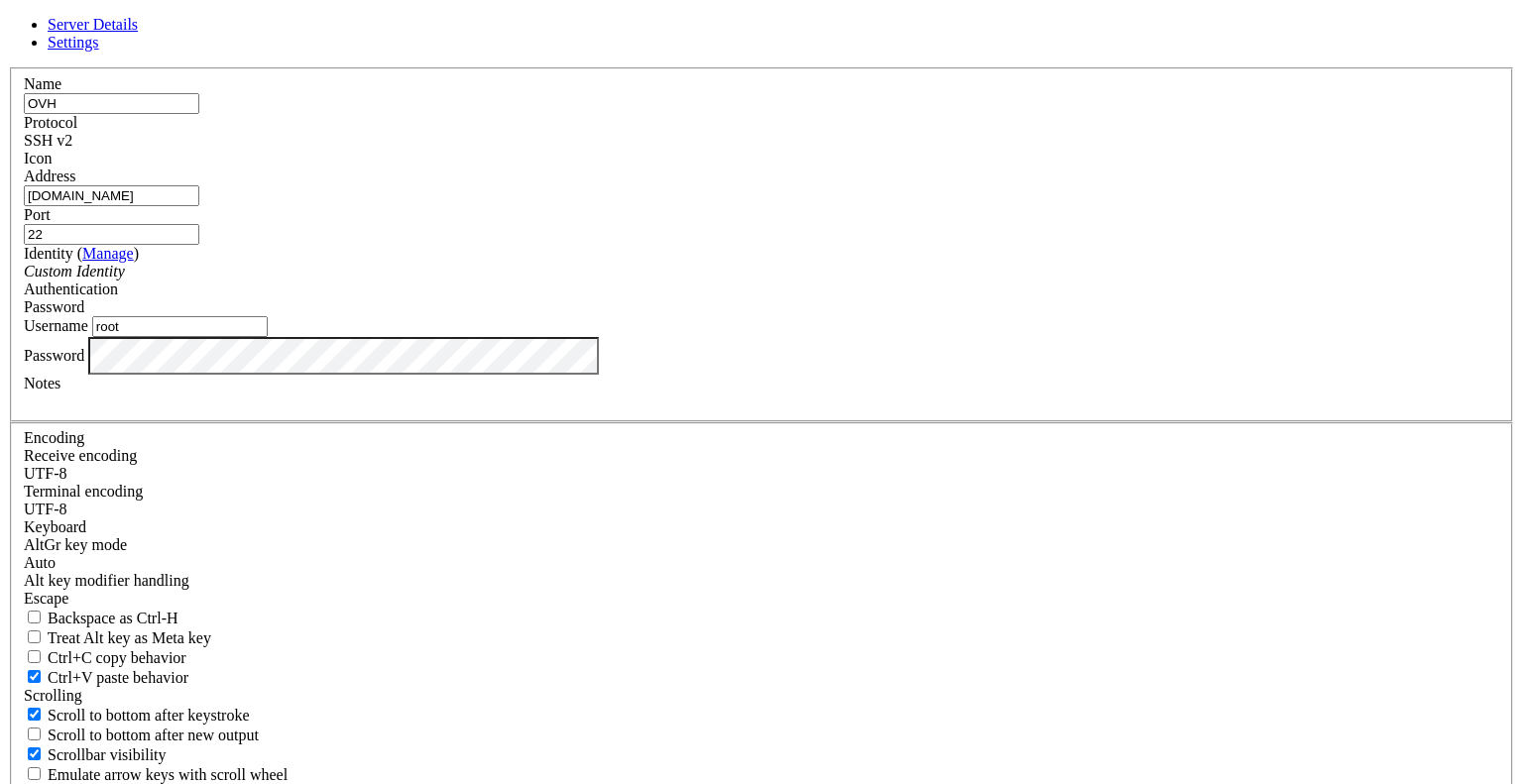 scroll, scrollTop: 0, scrollLeft: 0, axis: both 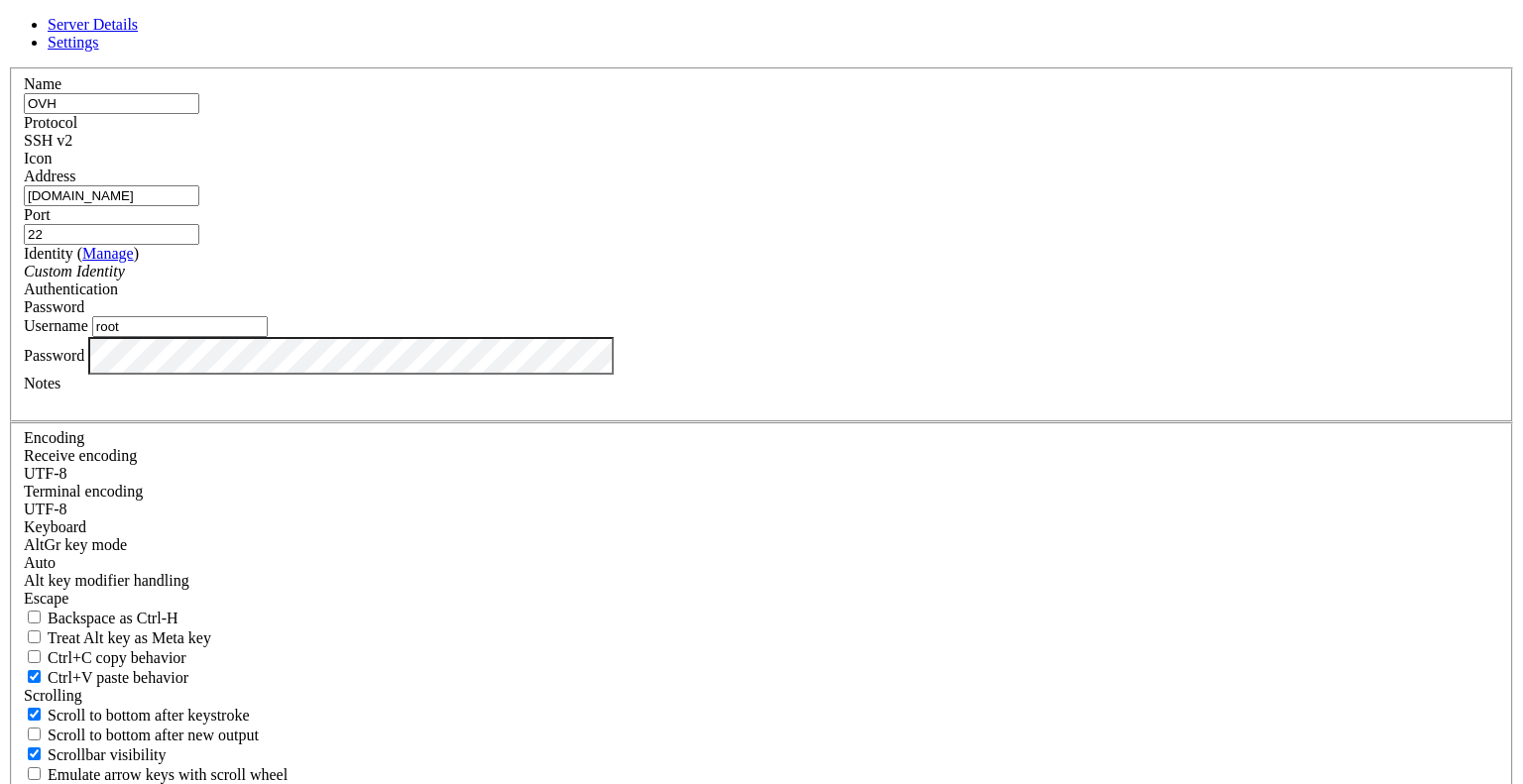 click on "SSH v2" at bounding box center (762, 141) 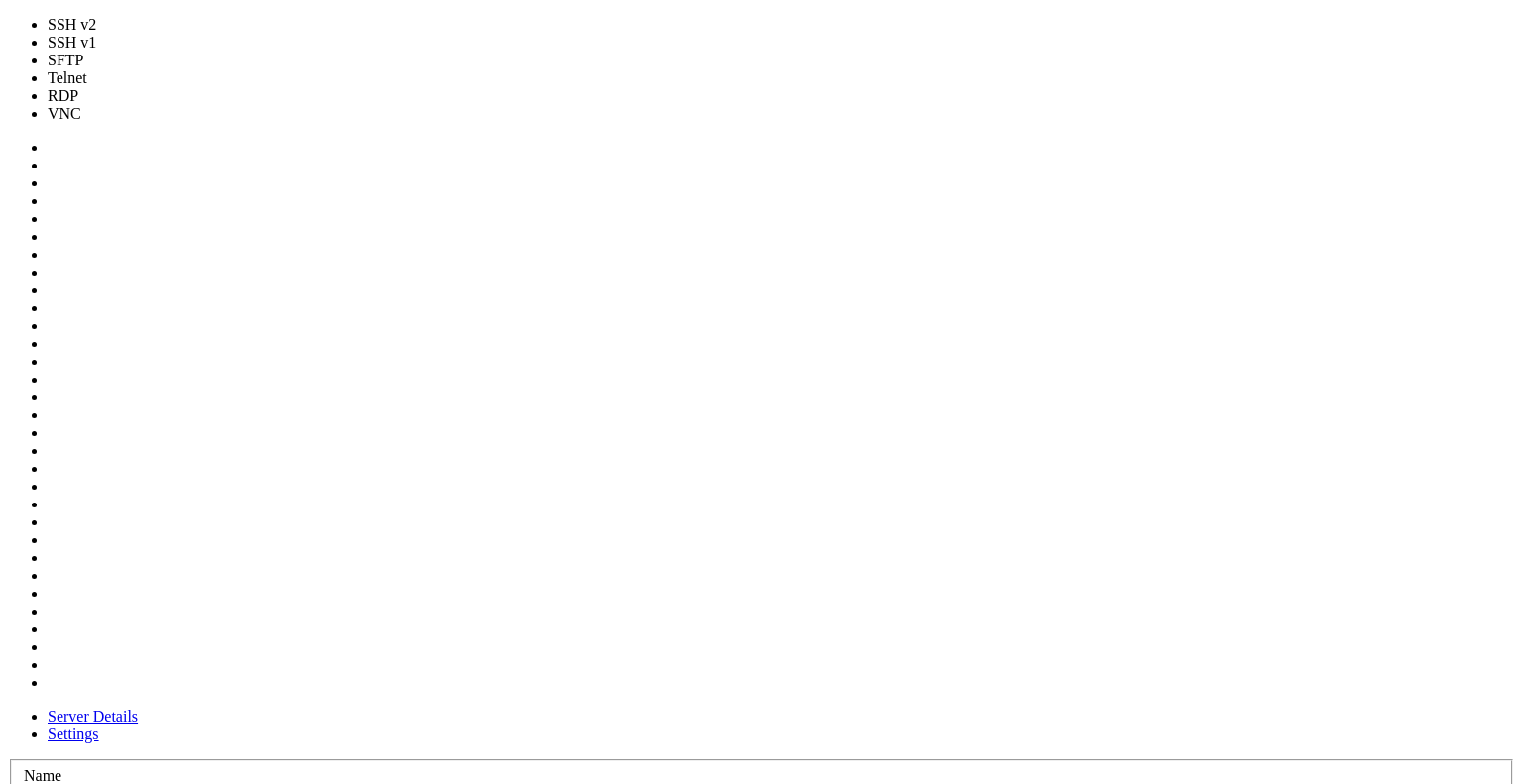 click at bounding box center (762, 859) 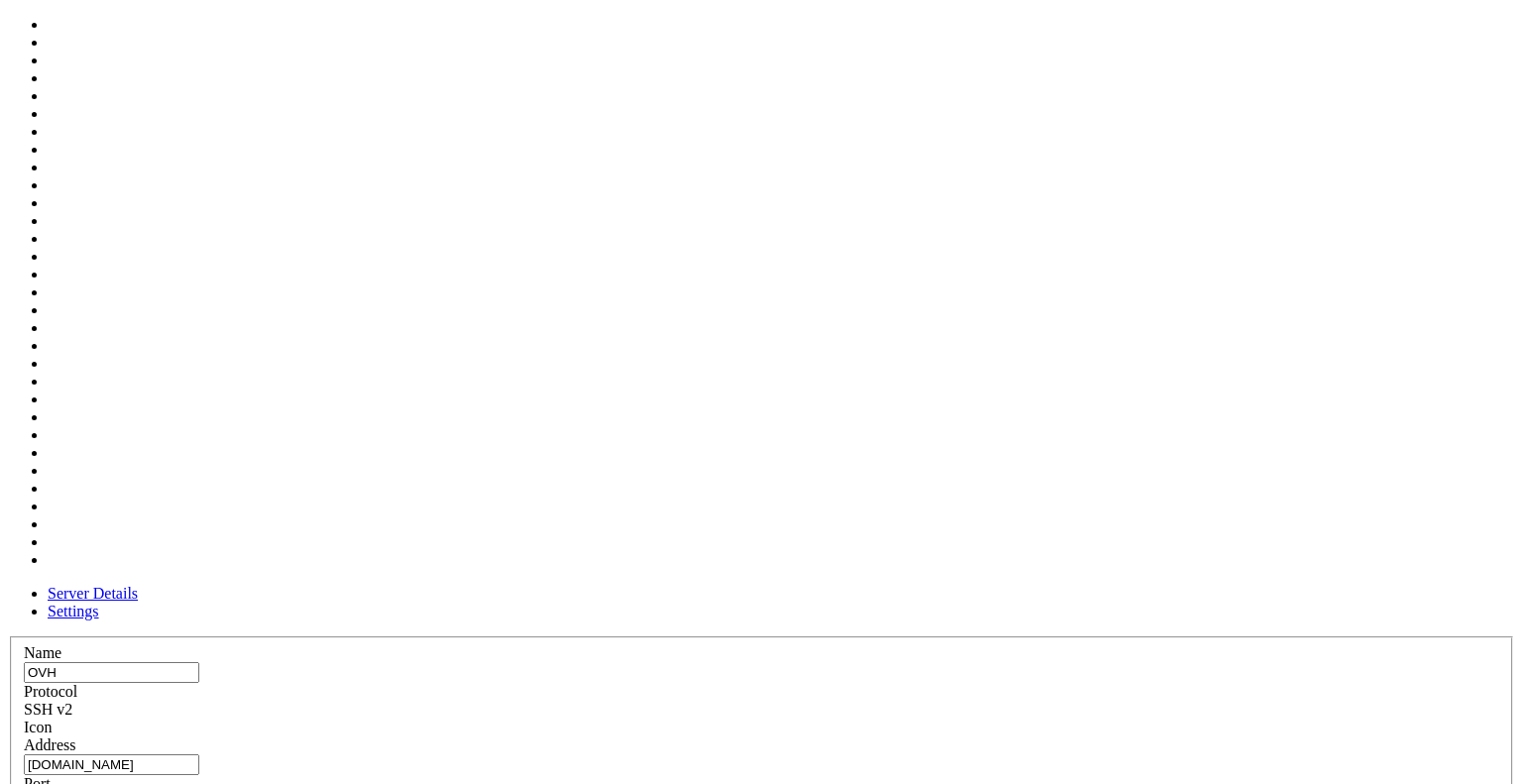 click on "Server Details
Settings" at bounding box center [762, 603] 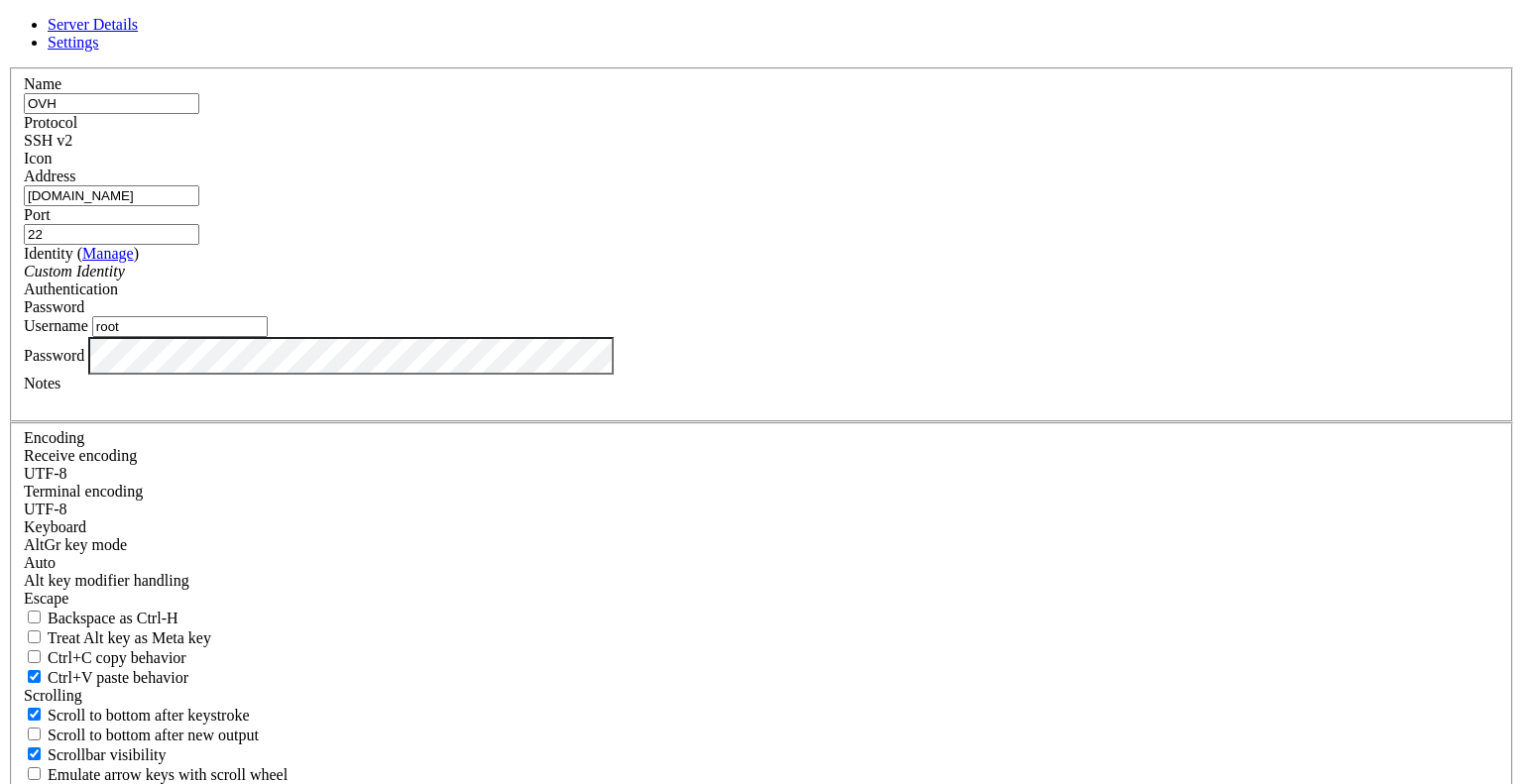 click on "Settings" at bounding box center (73, 42) 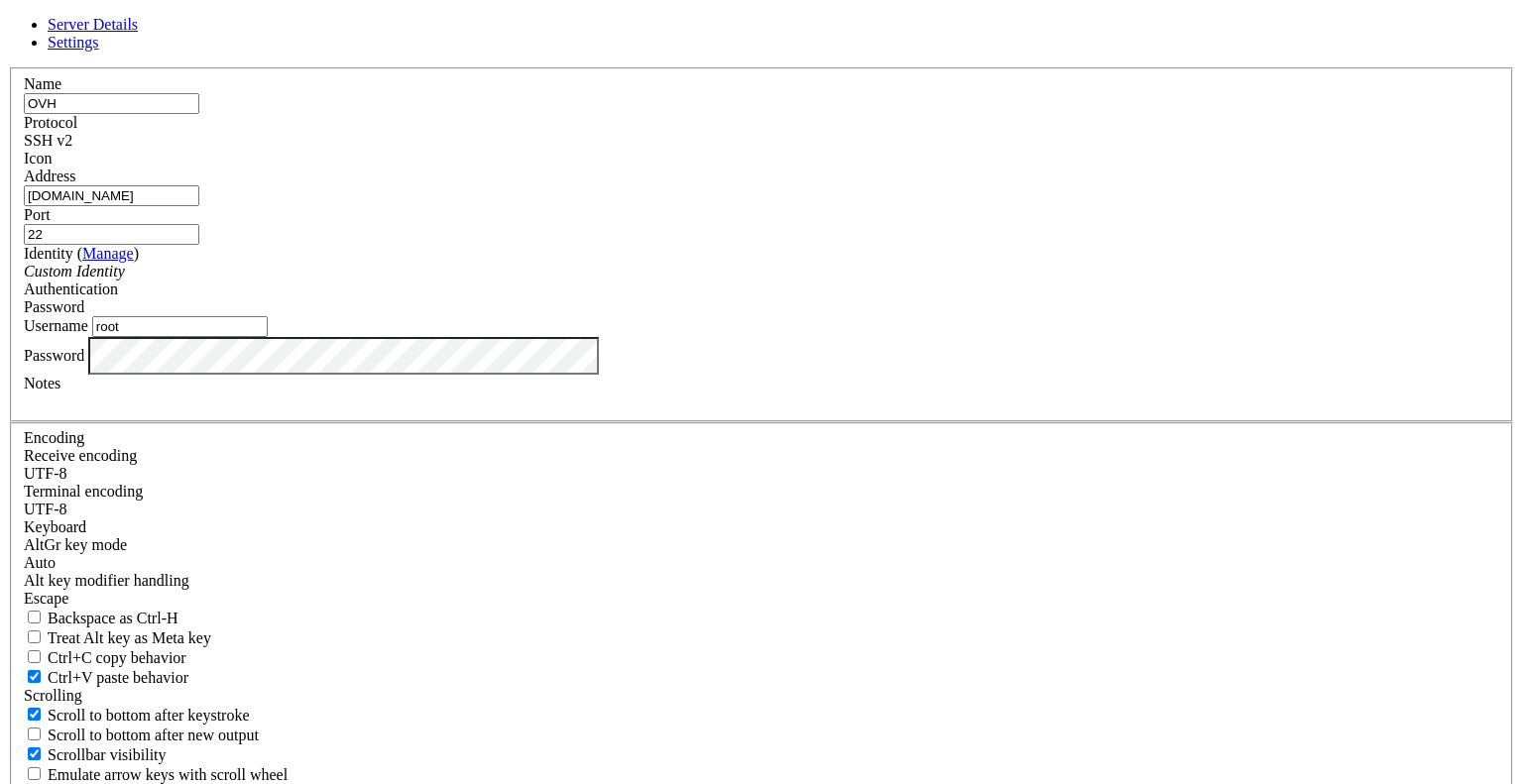 scroll, scrollTop: 292, scrollLeft: 0, axis: vertical 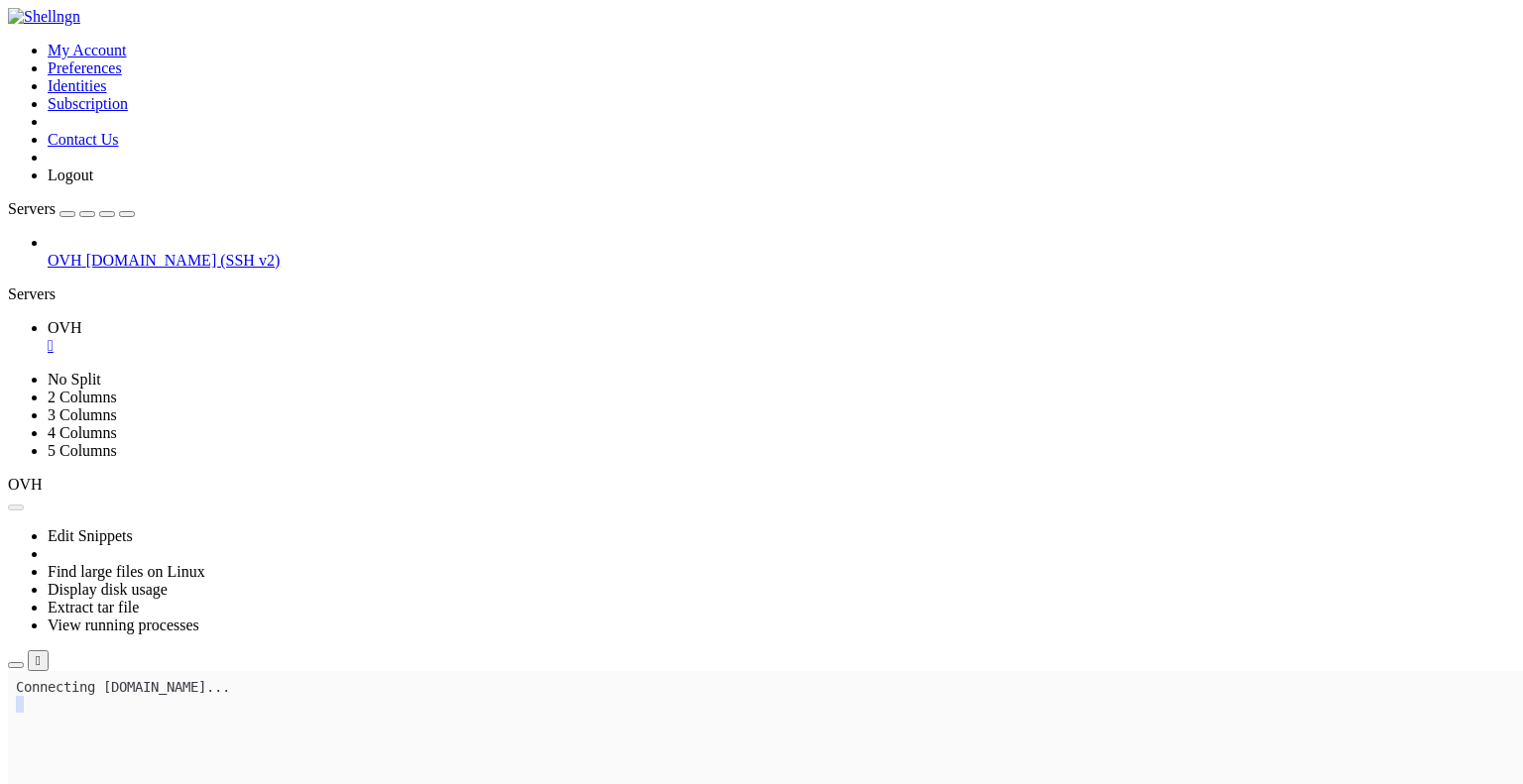 click 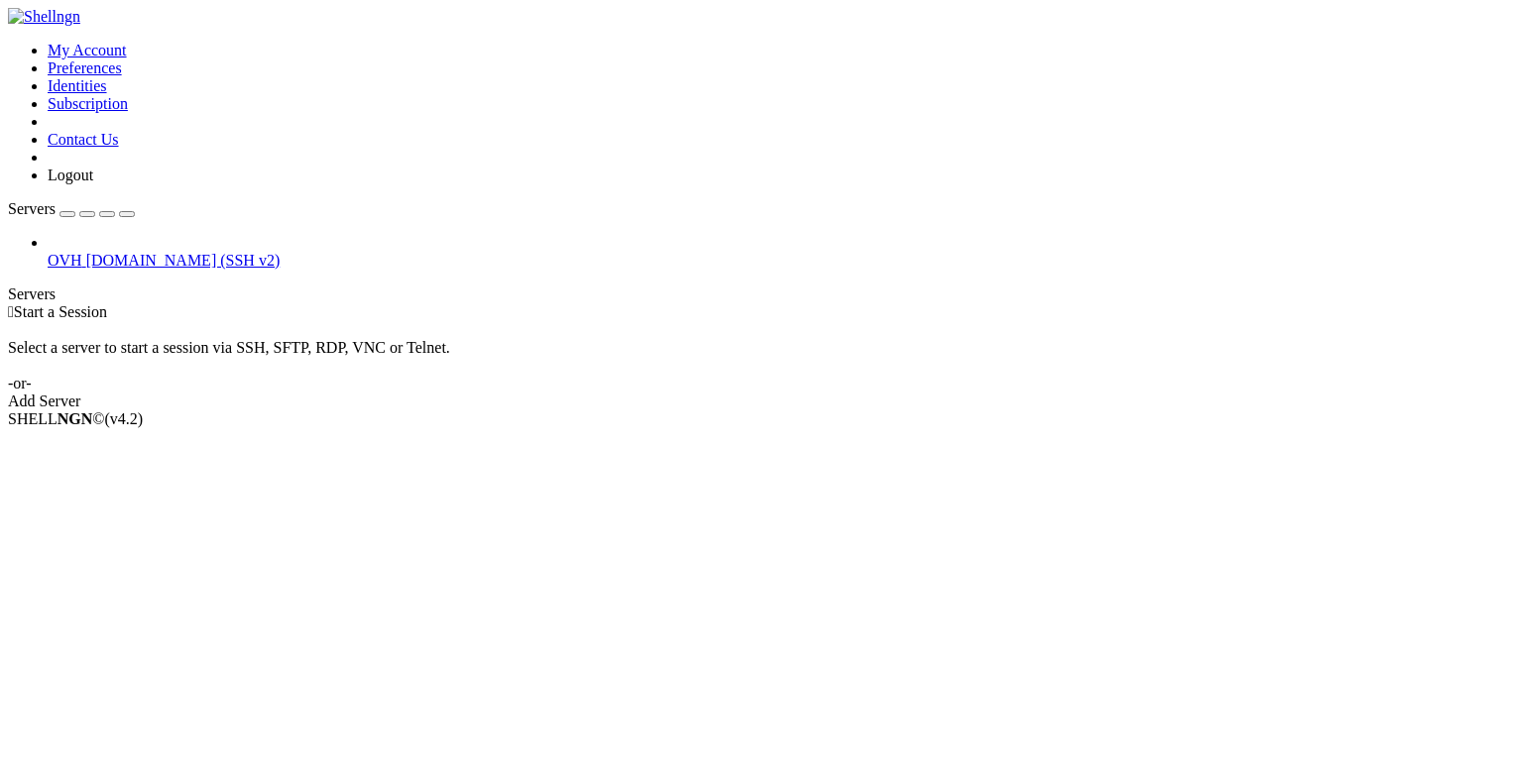click on "Add Server" at bounding box center [762, 401] 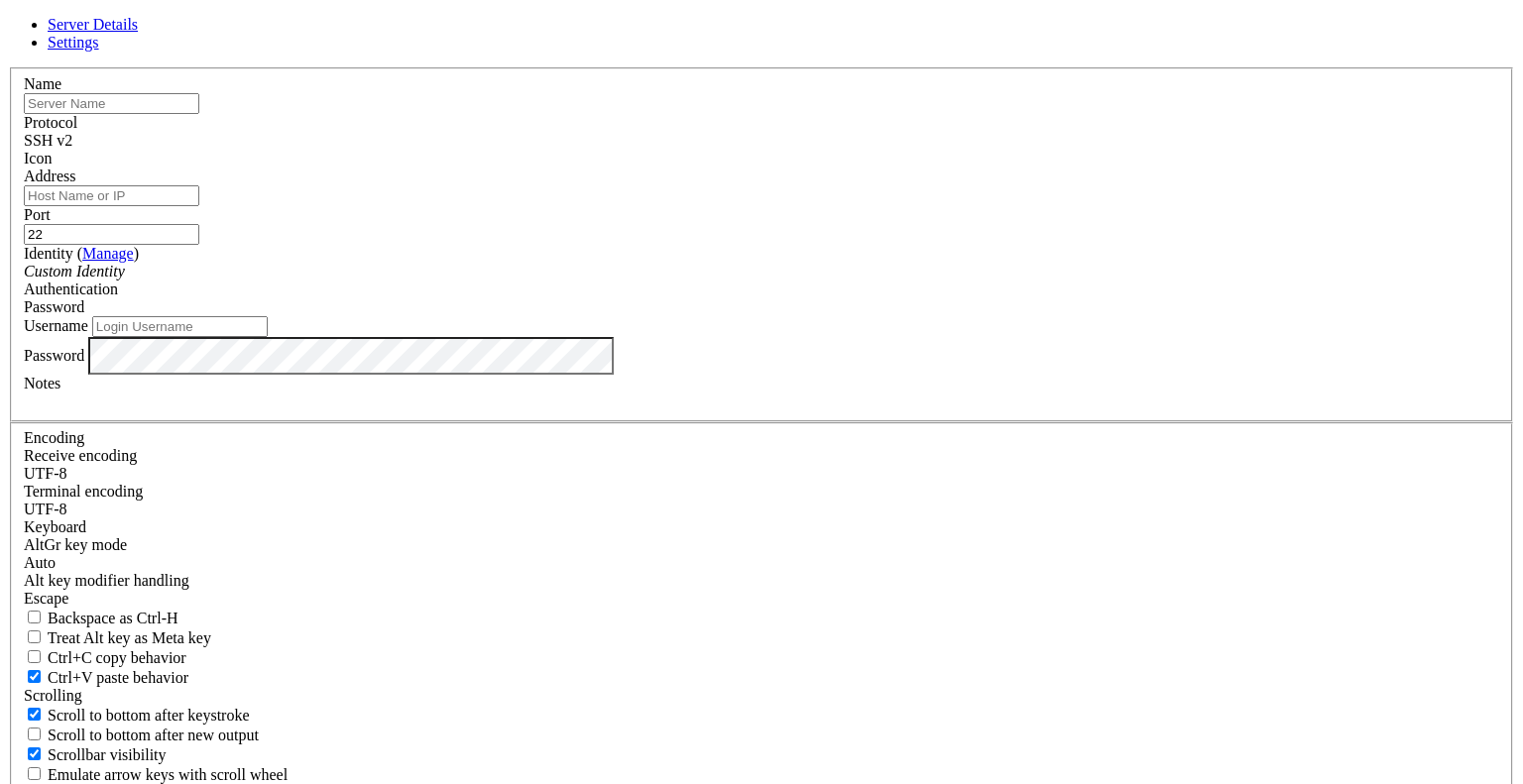 click on "Custom Identity" at bounding box center (762, 272) 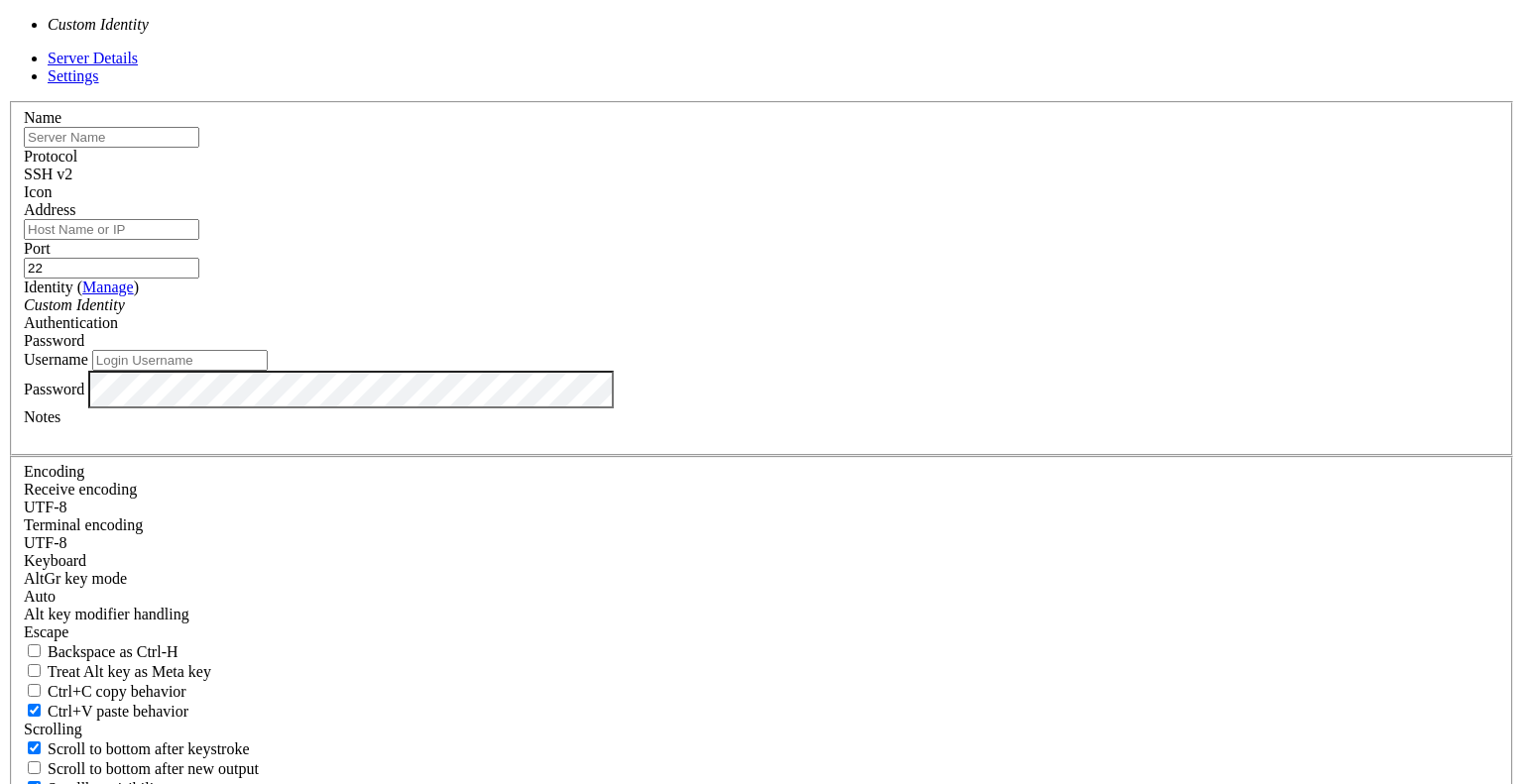 click on "Username" at bounding box center [179, 360] 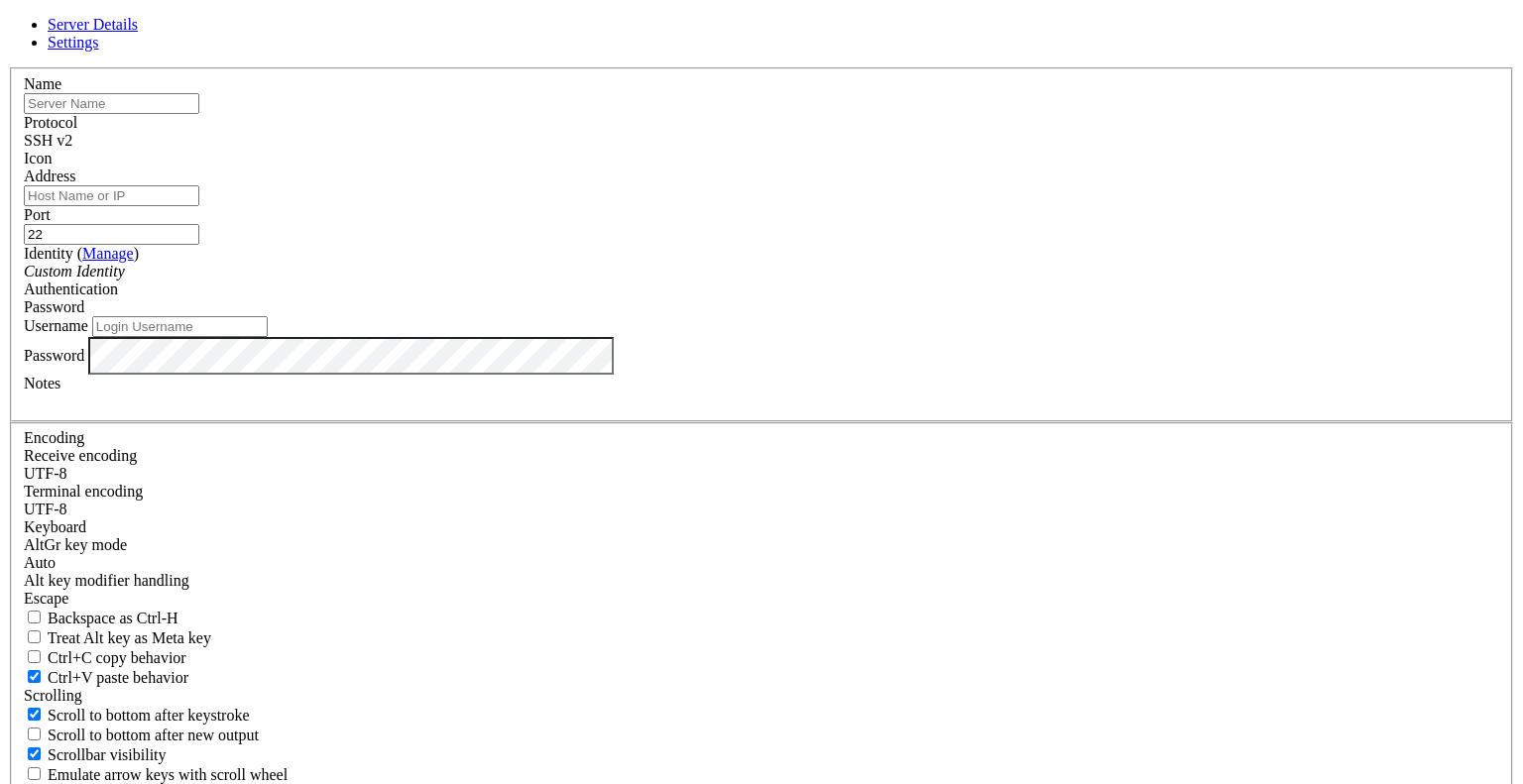 click on "Manage" at bounding box center [108, 253] 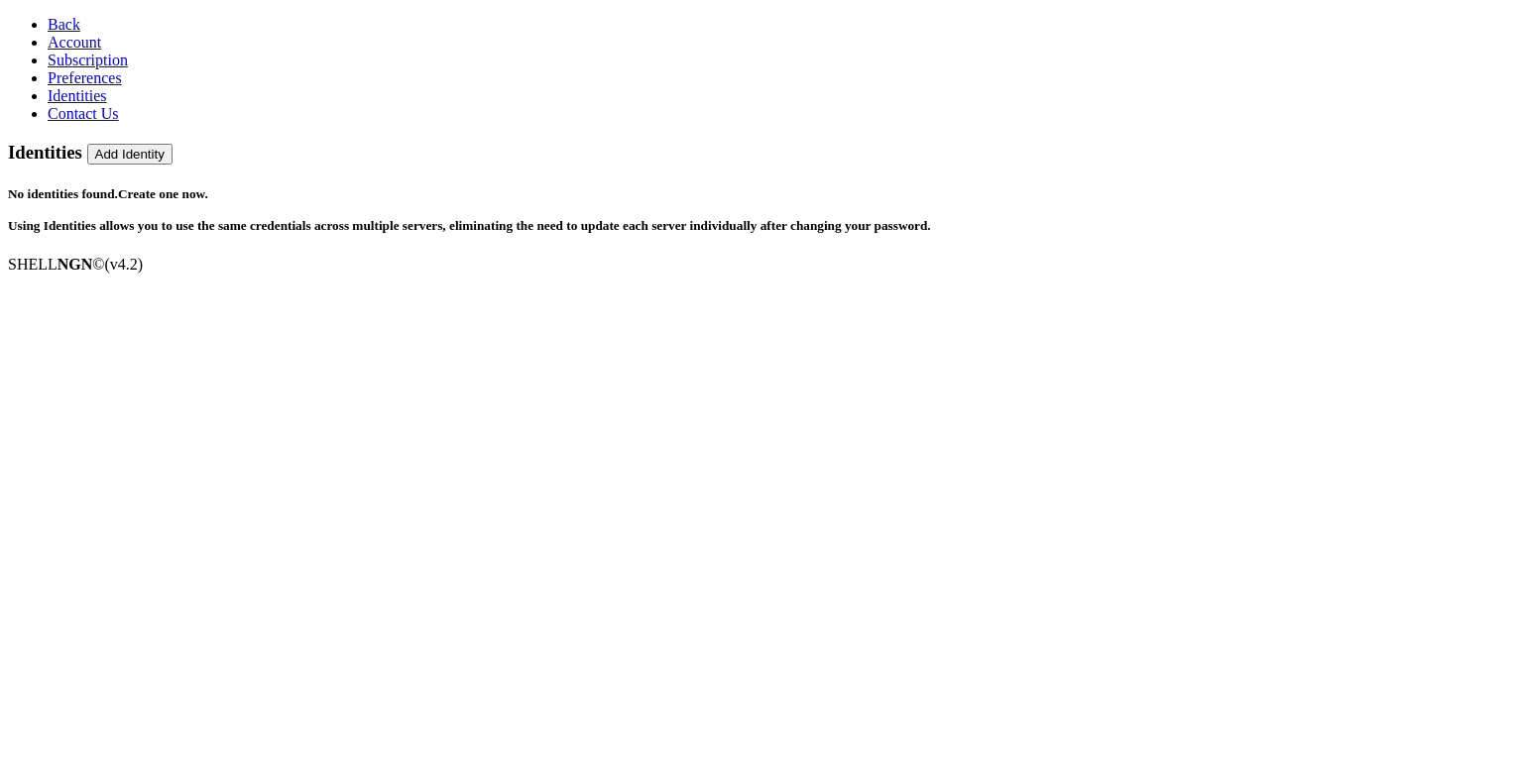 click on "Preferences" at bounding box center (84, 77) 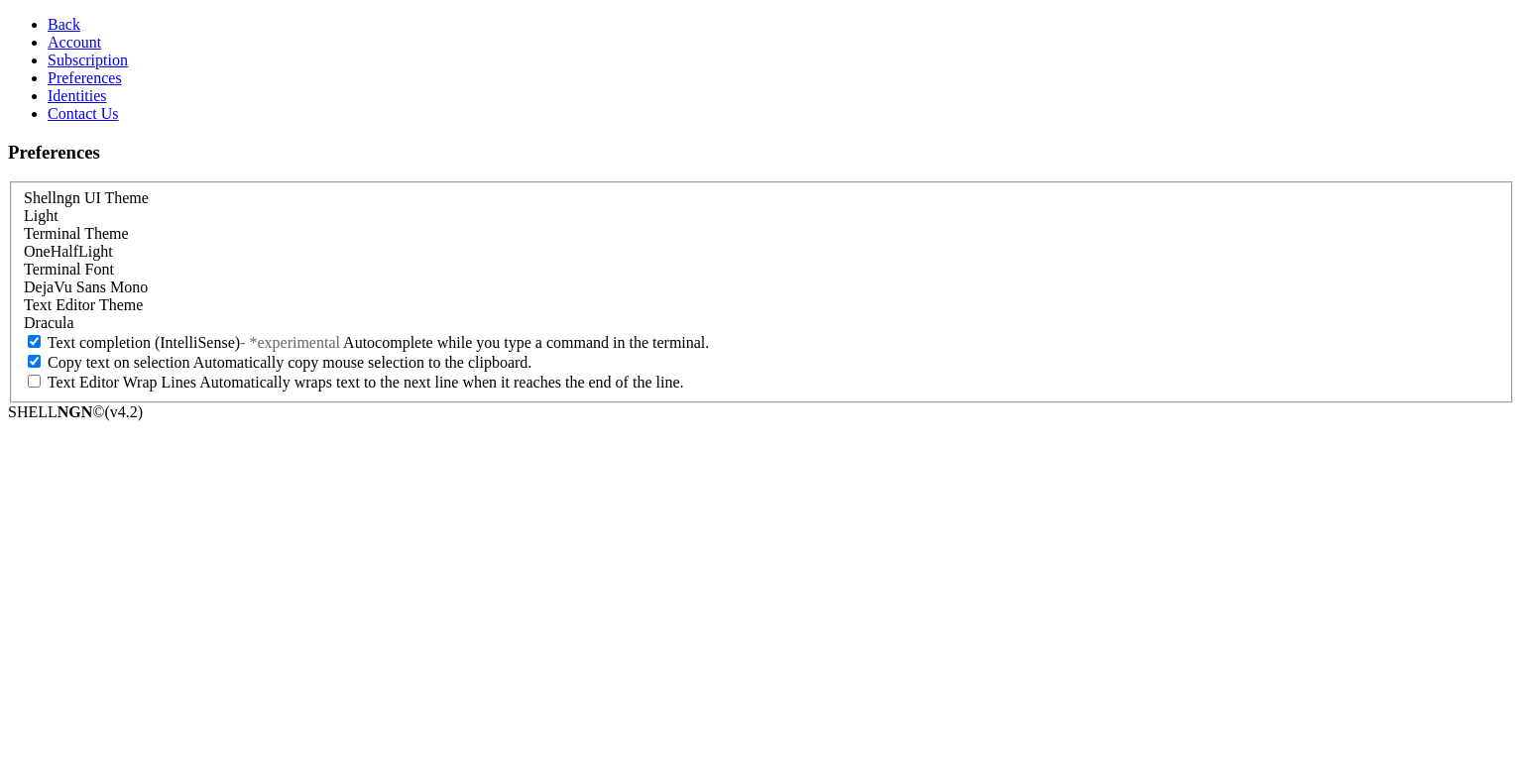 click on "Subscription" at bounding box center (87, 59) 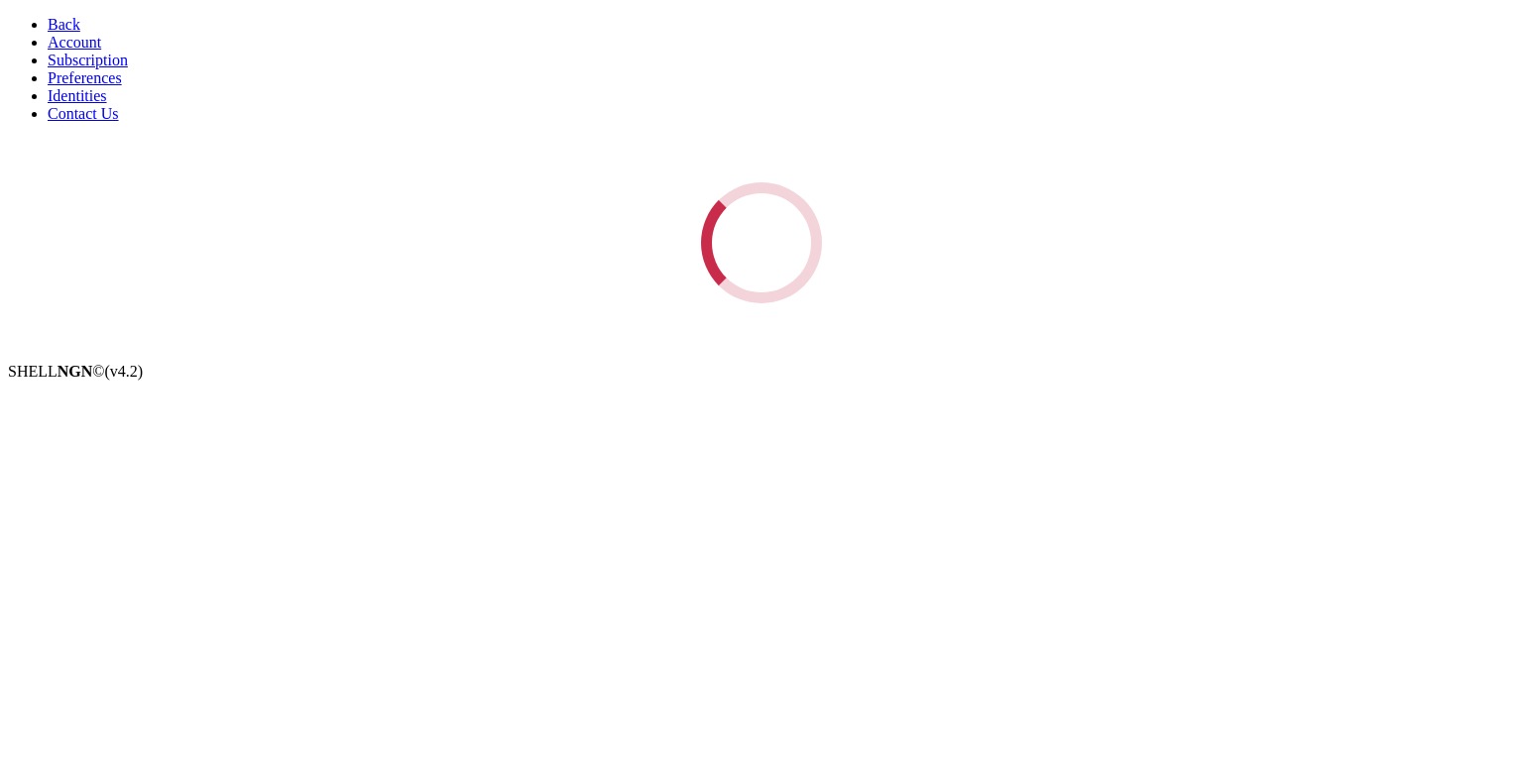 click on "Account" at bounding box center (74, 42) 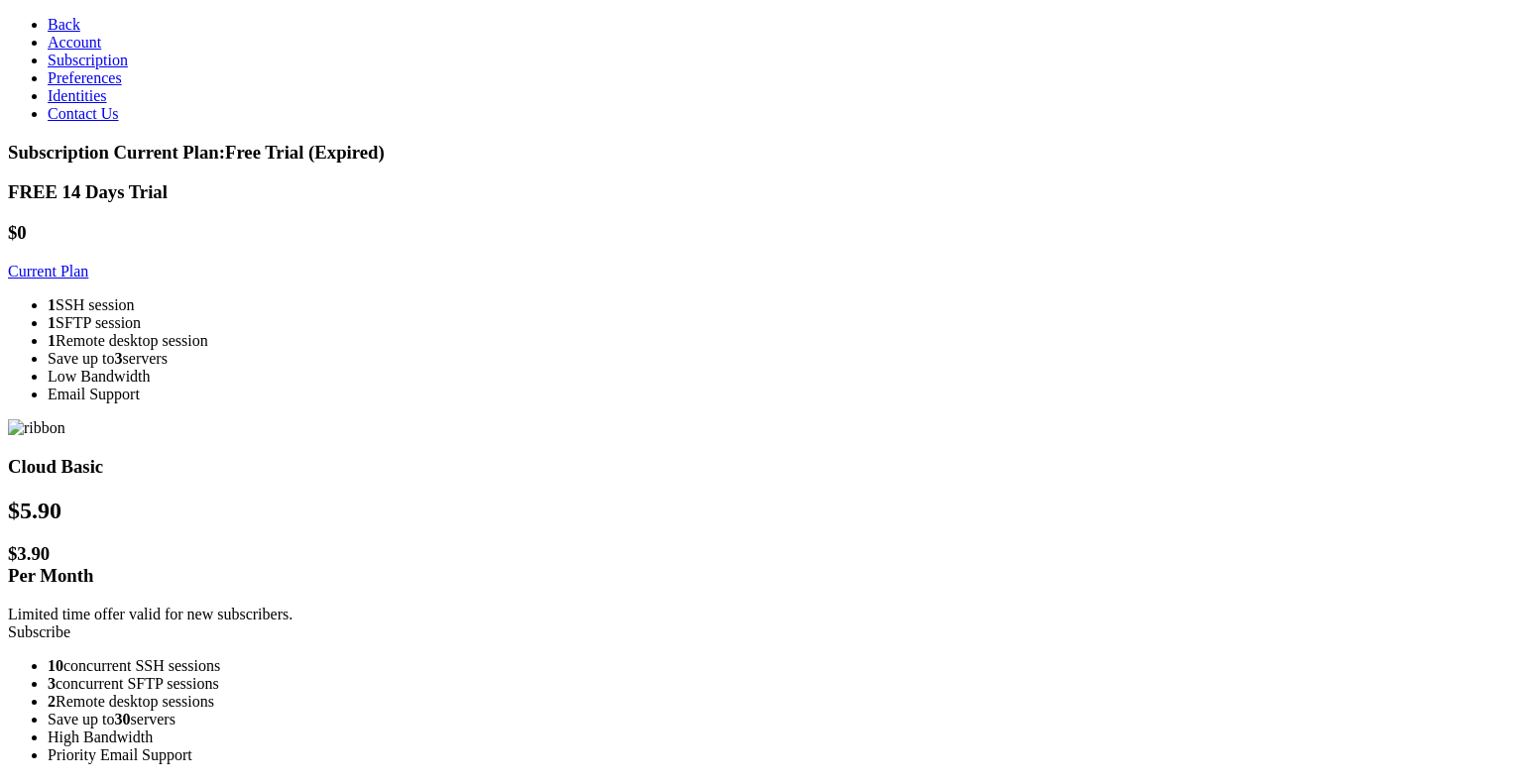 click on "Back" at bounding box center (63, 24) 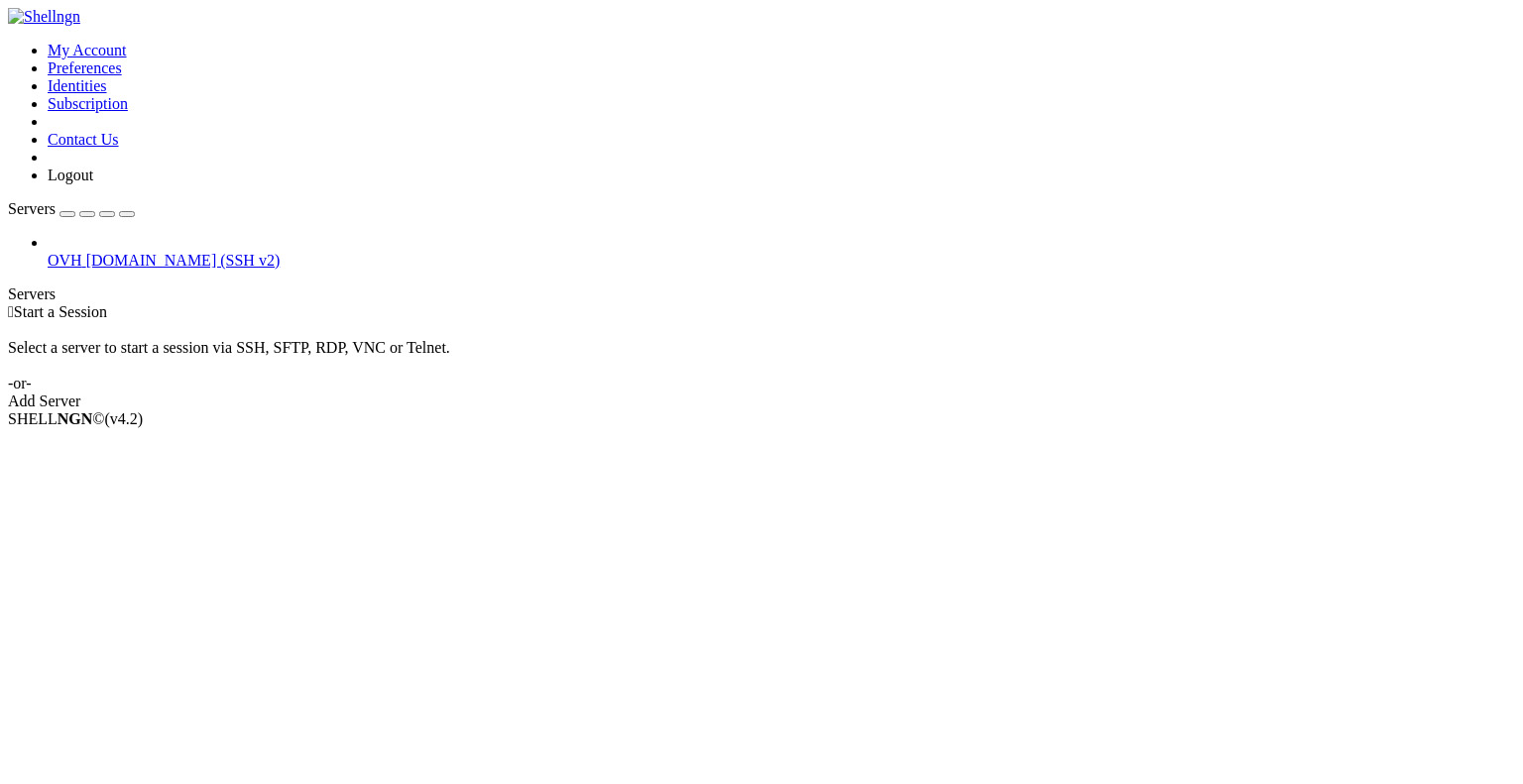 click at bounding box center [48, 252] 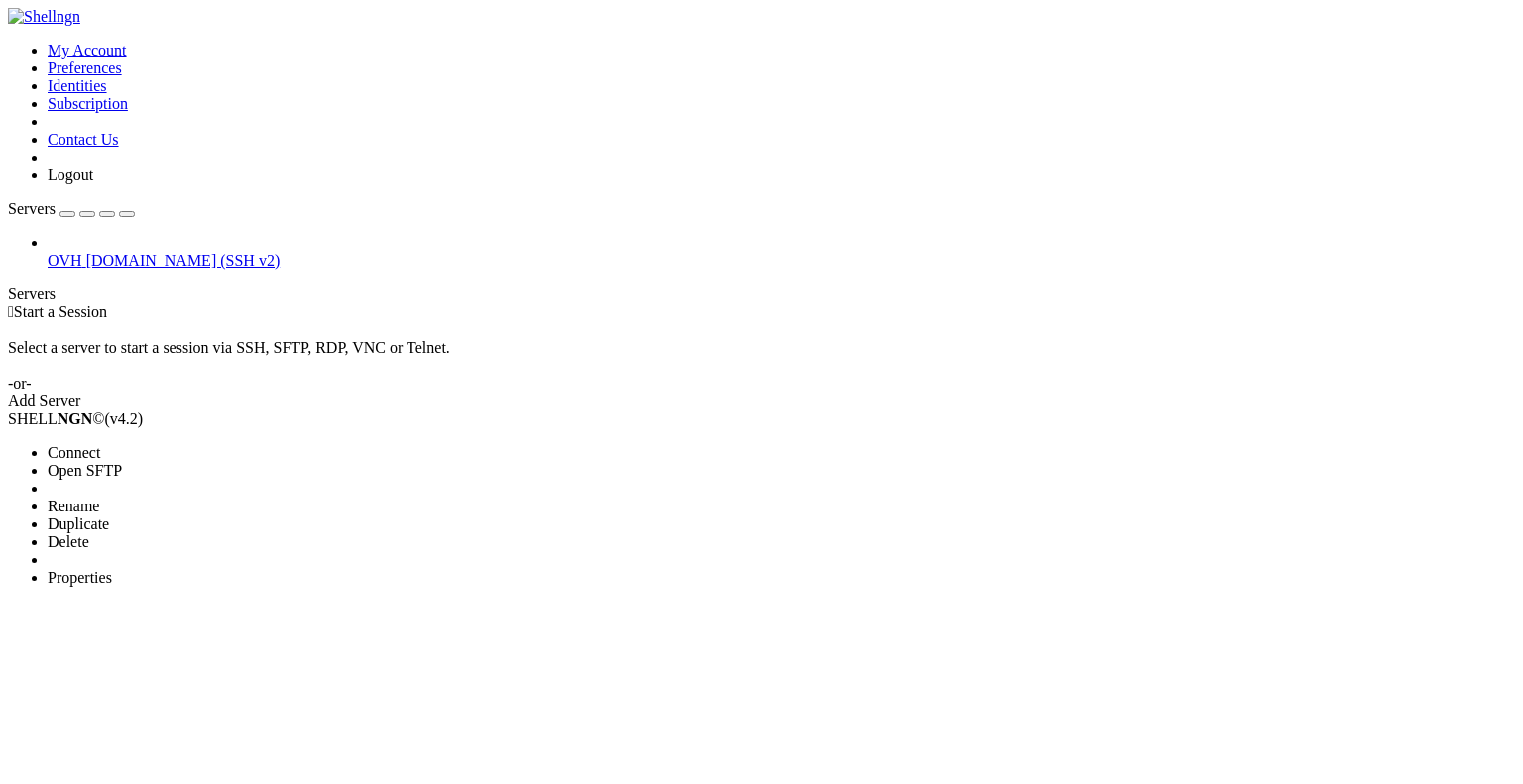 click on "Properties" at bounding box center [79, 577] 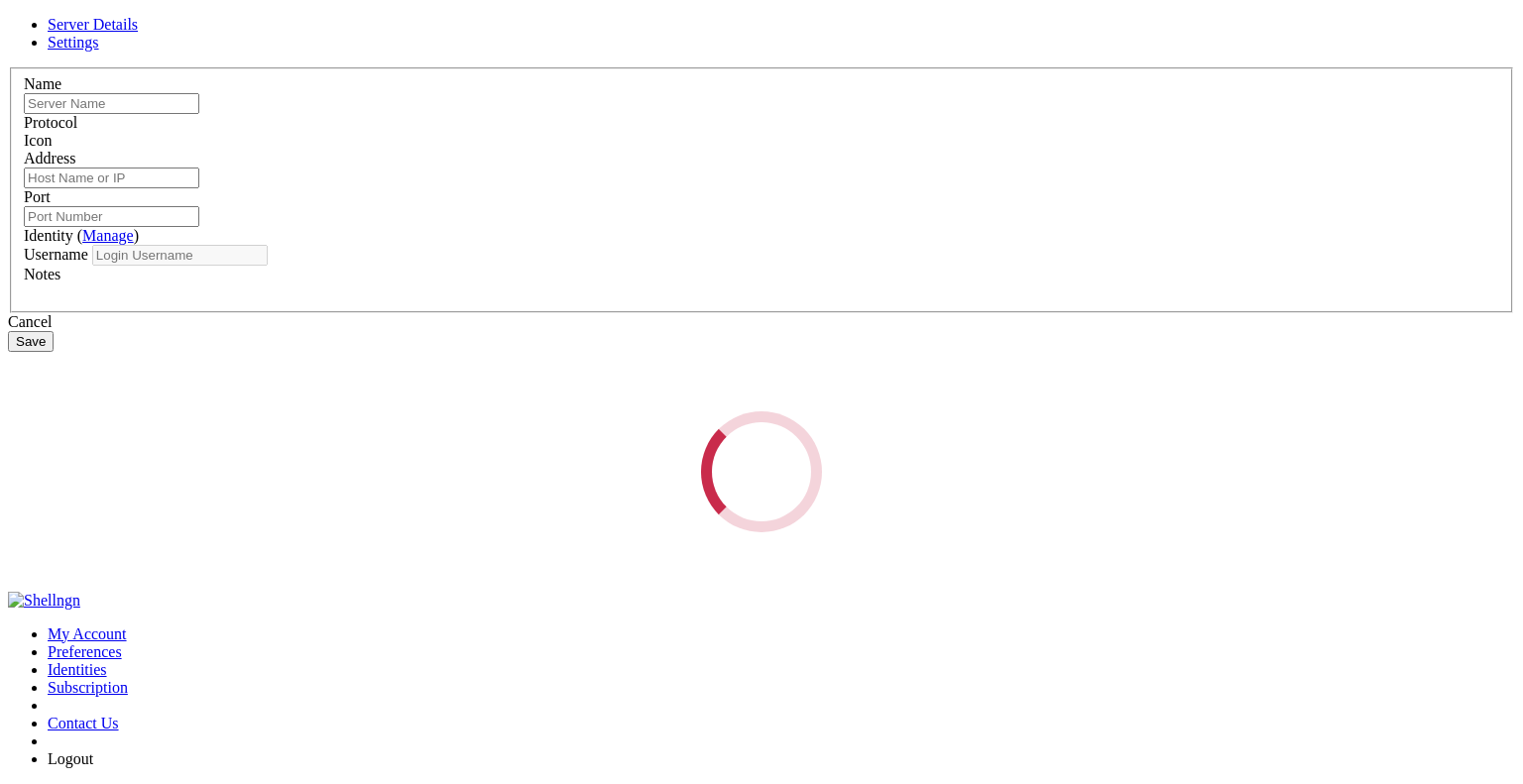 type on "OVH" 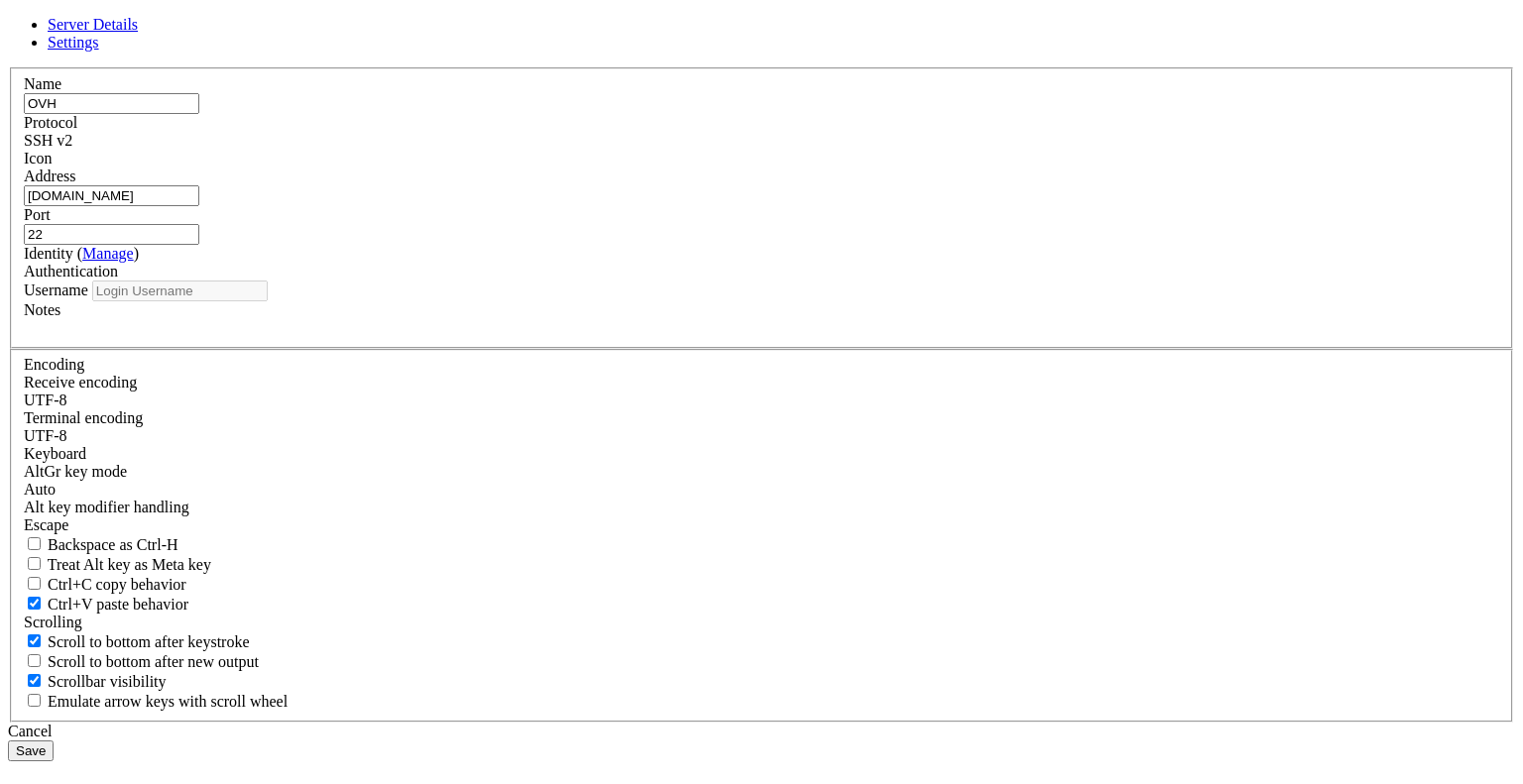 type on "root" 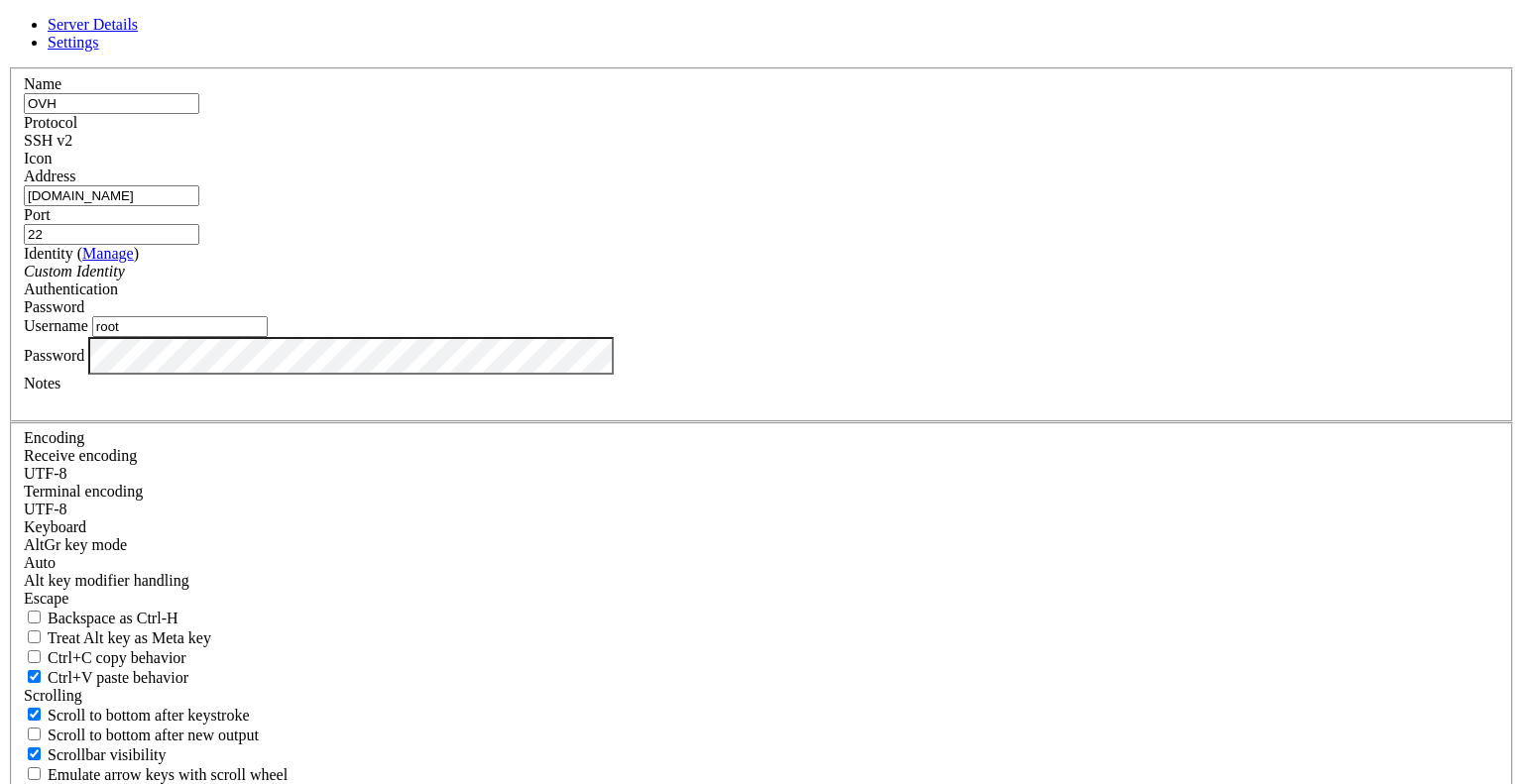 click on "Authentication
Password" at bounding box center (762, 298) 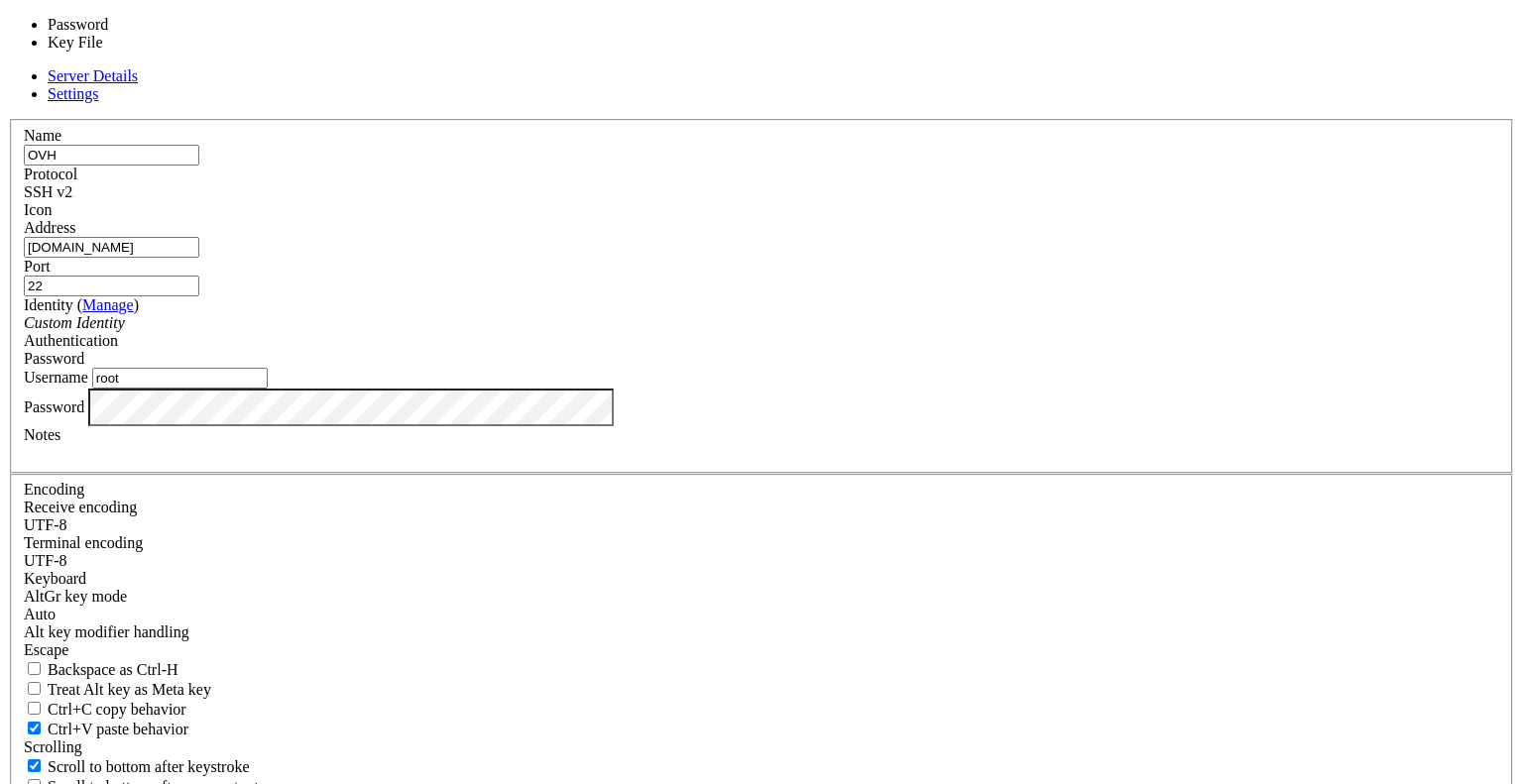 click on "Password" at bounding box center (762, 359) 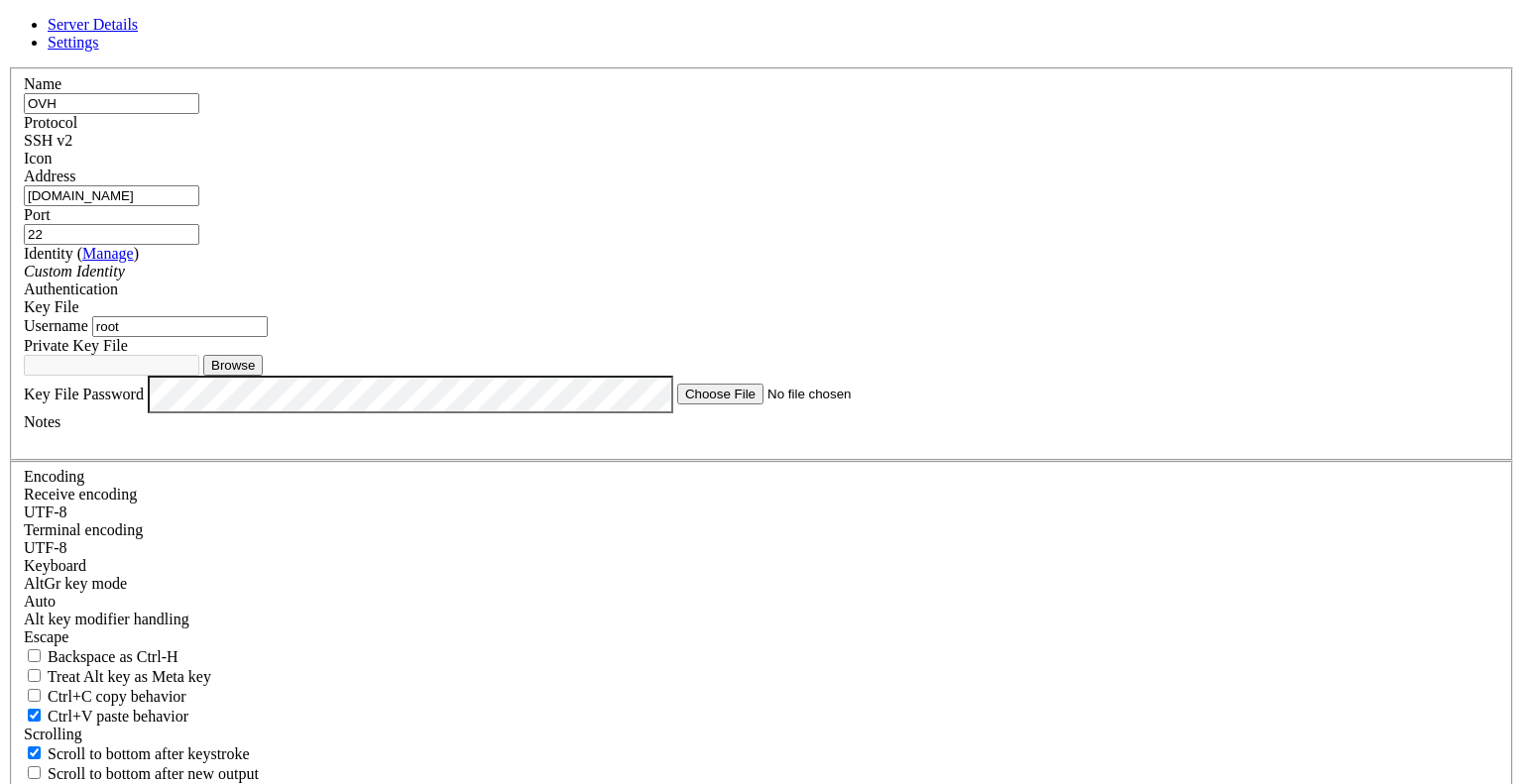 click on "Custom Identity" at bounding box center (762, 272) 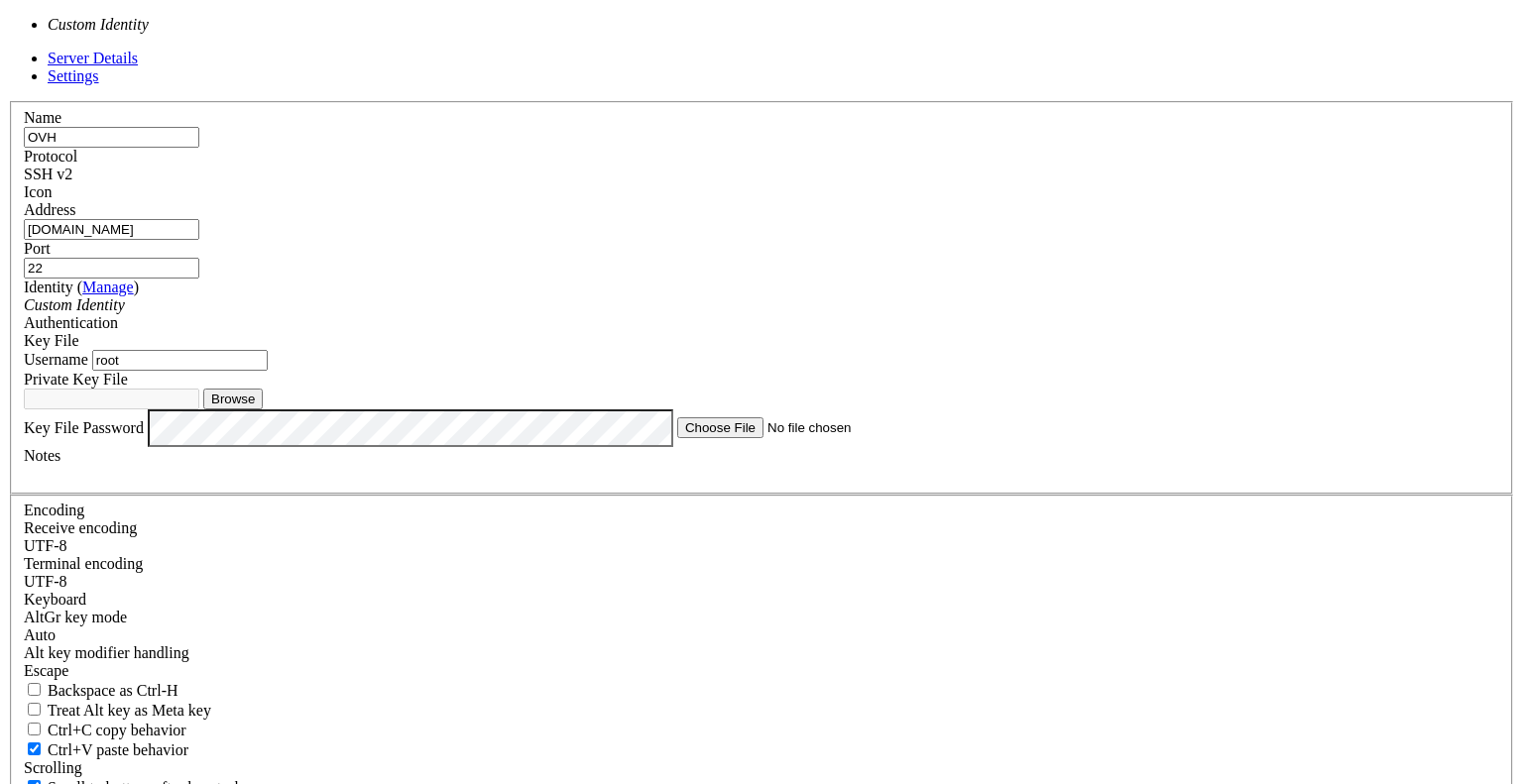 click on "Key File" at bounding box center [762, 341] 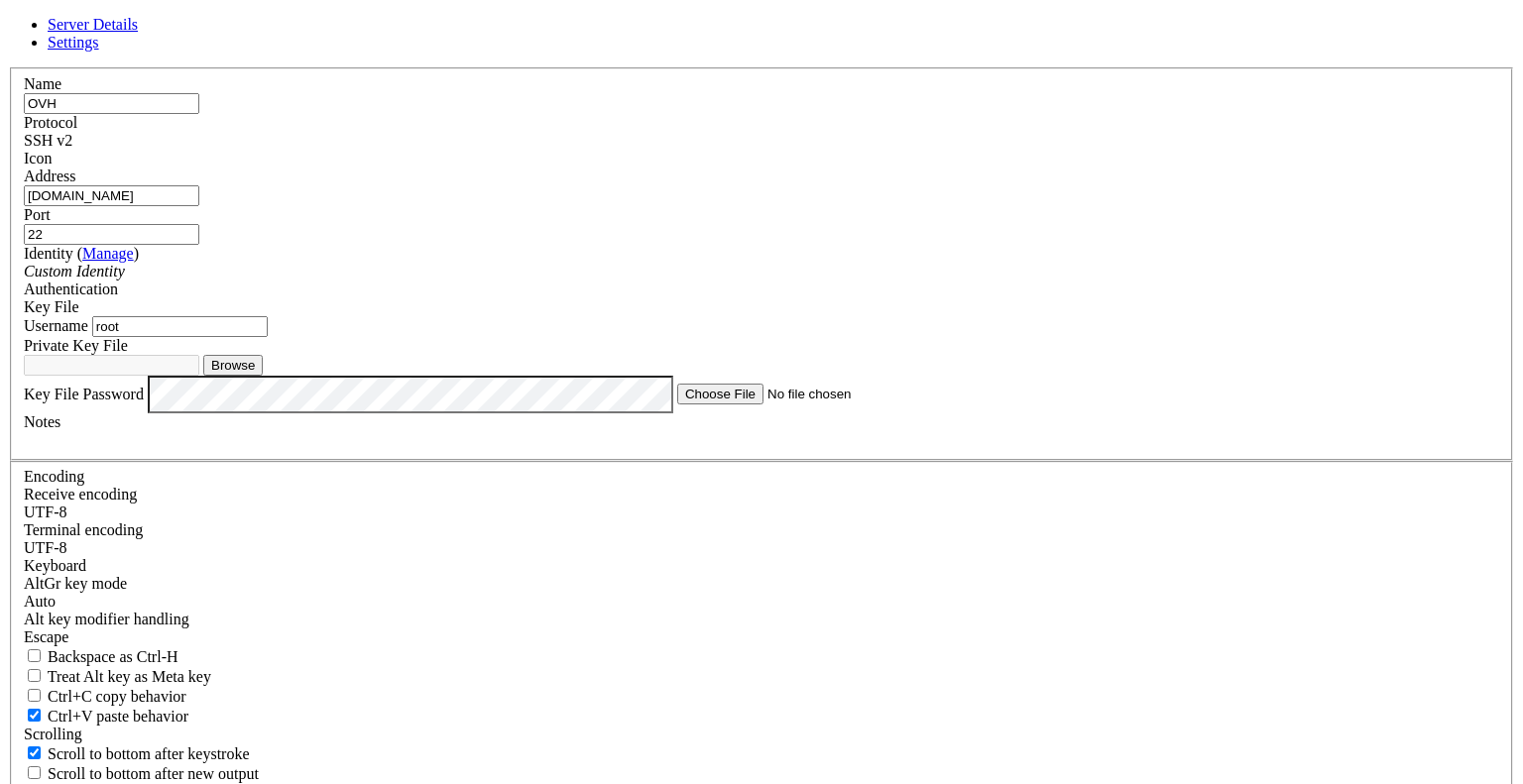 click on "Browse" at bounding box center [233, 365] 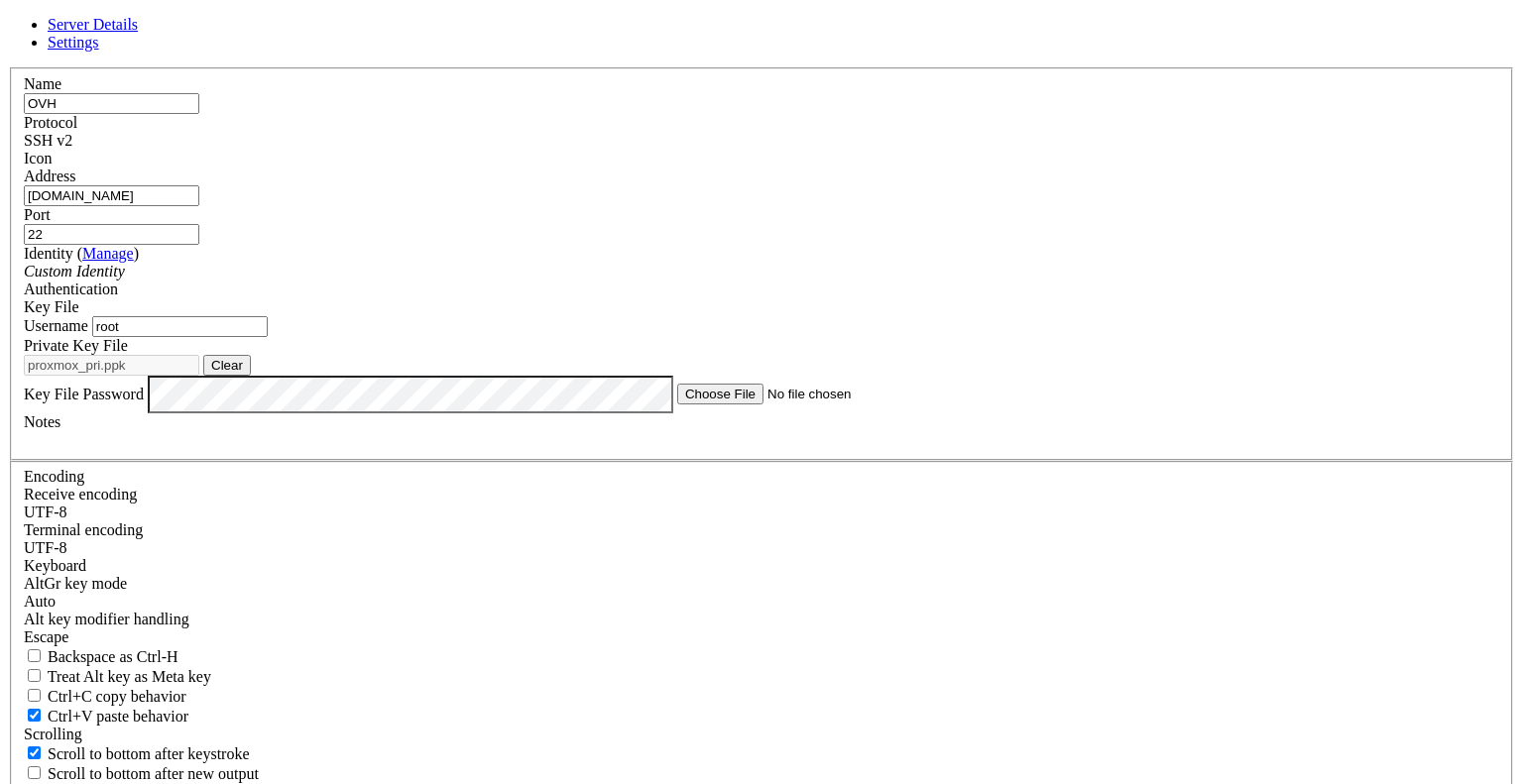 click on "Save" at bounding box center [31, 862] 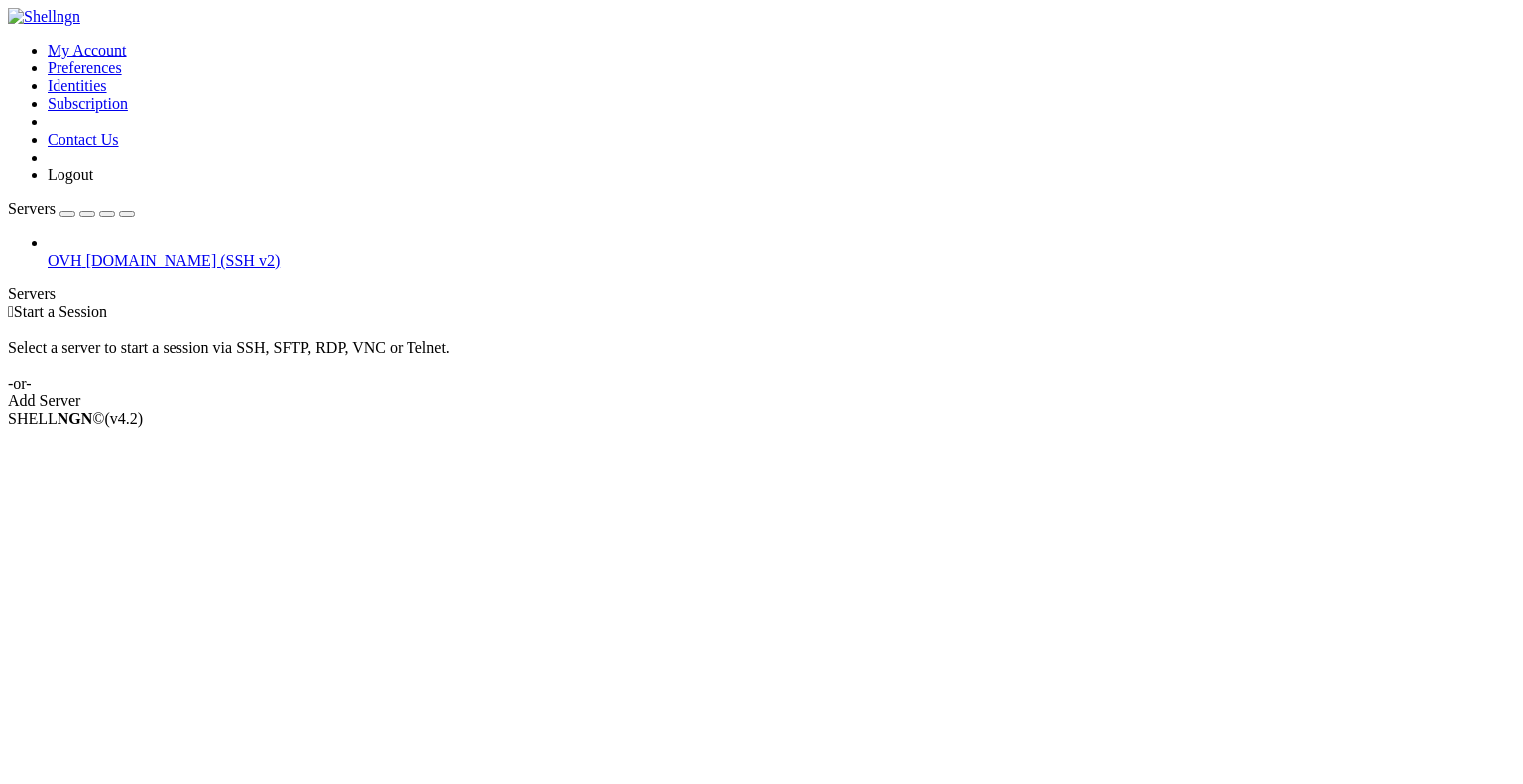 click on "[DOMAIN_NAME] (SSH v2)" at bounding box center (183, 260) 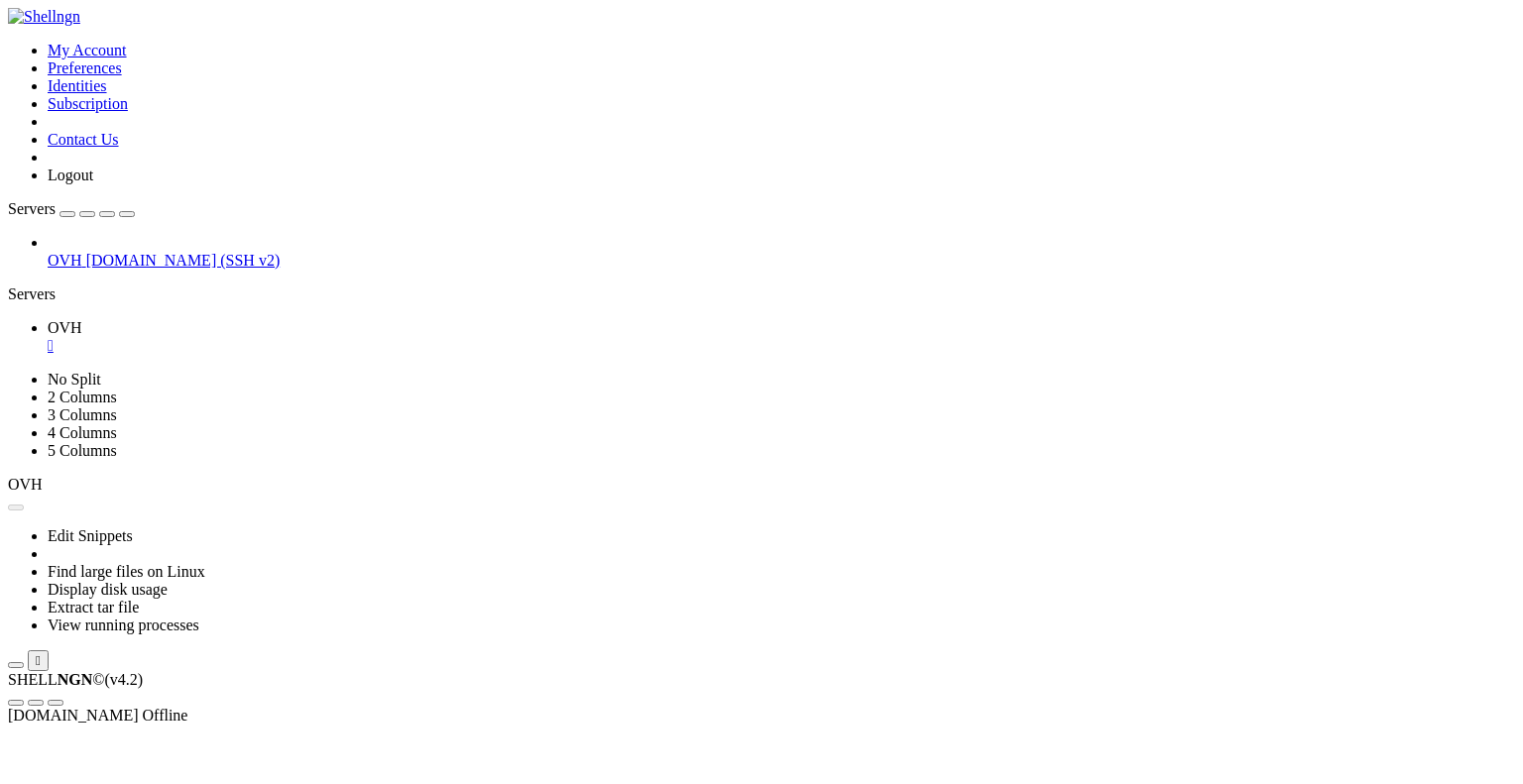 scroll, scrollTop: 0, scrollLeft: 0, axis: both 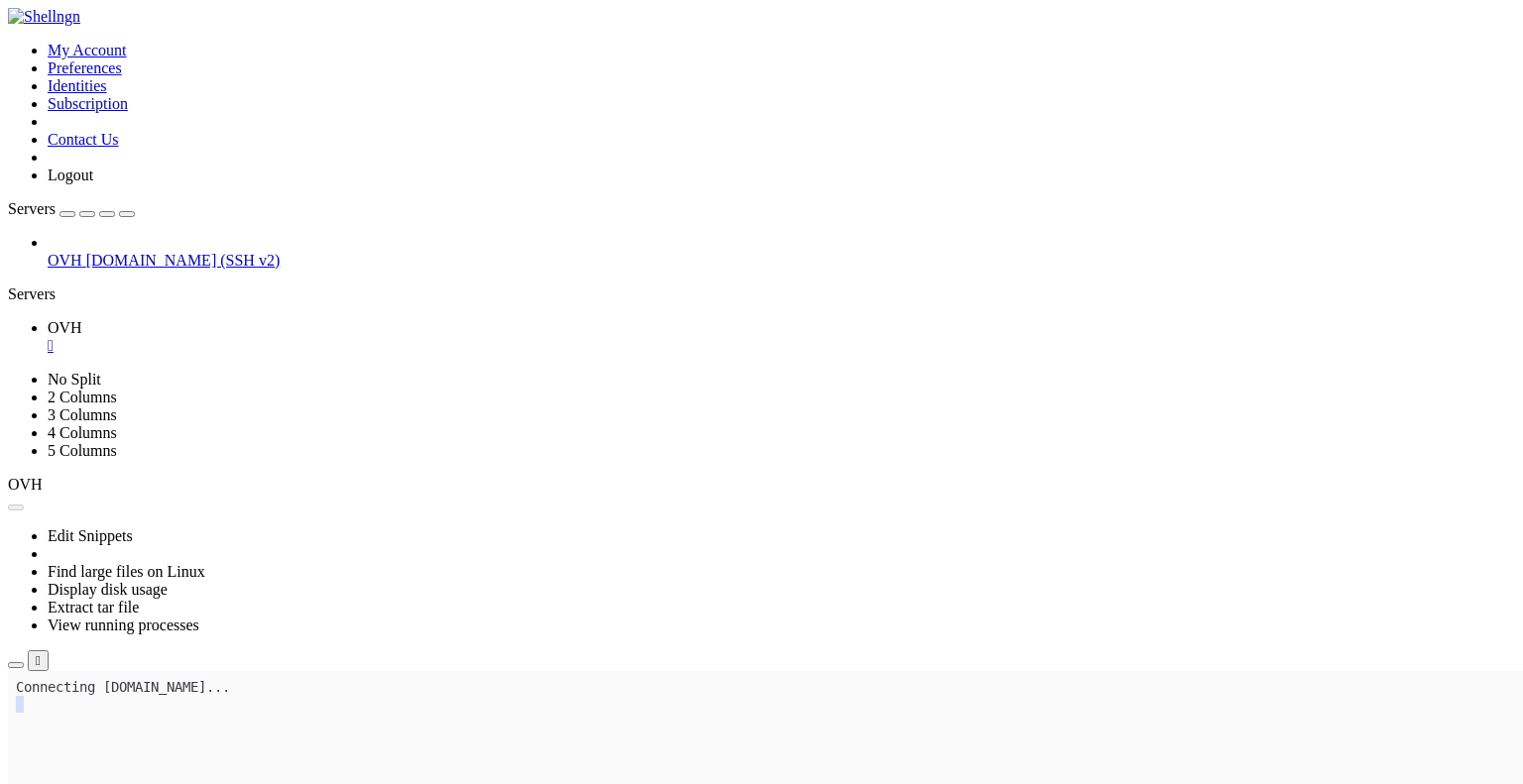 click 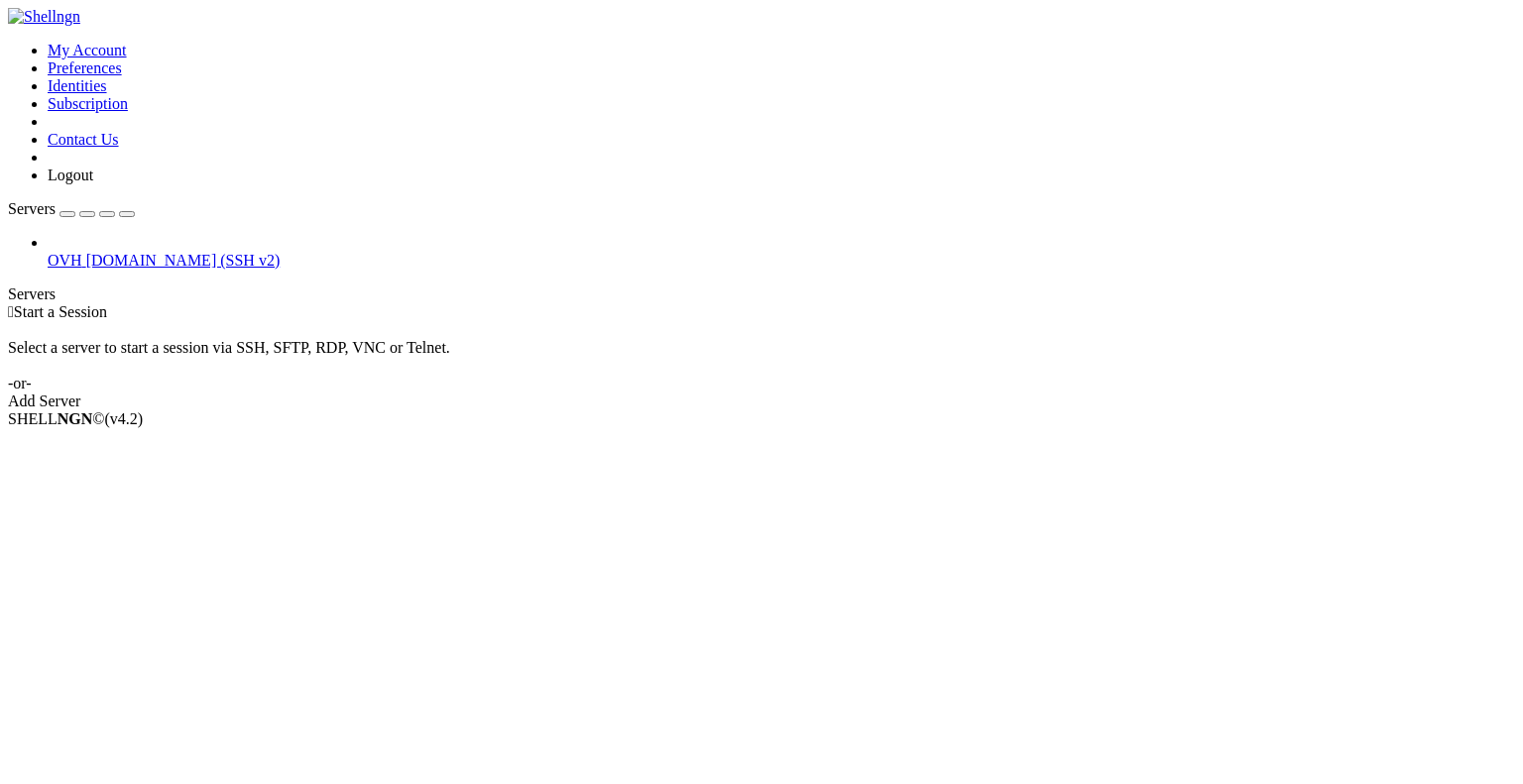 click on "[DOMAIN_NAME] (SSH v2)" at bounding box center (183, 260) 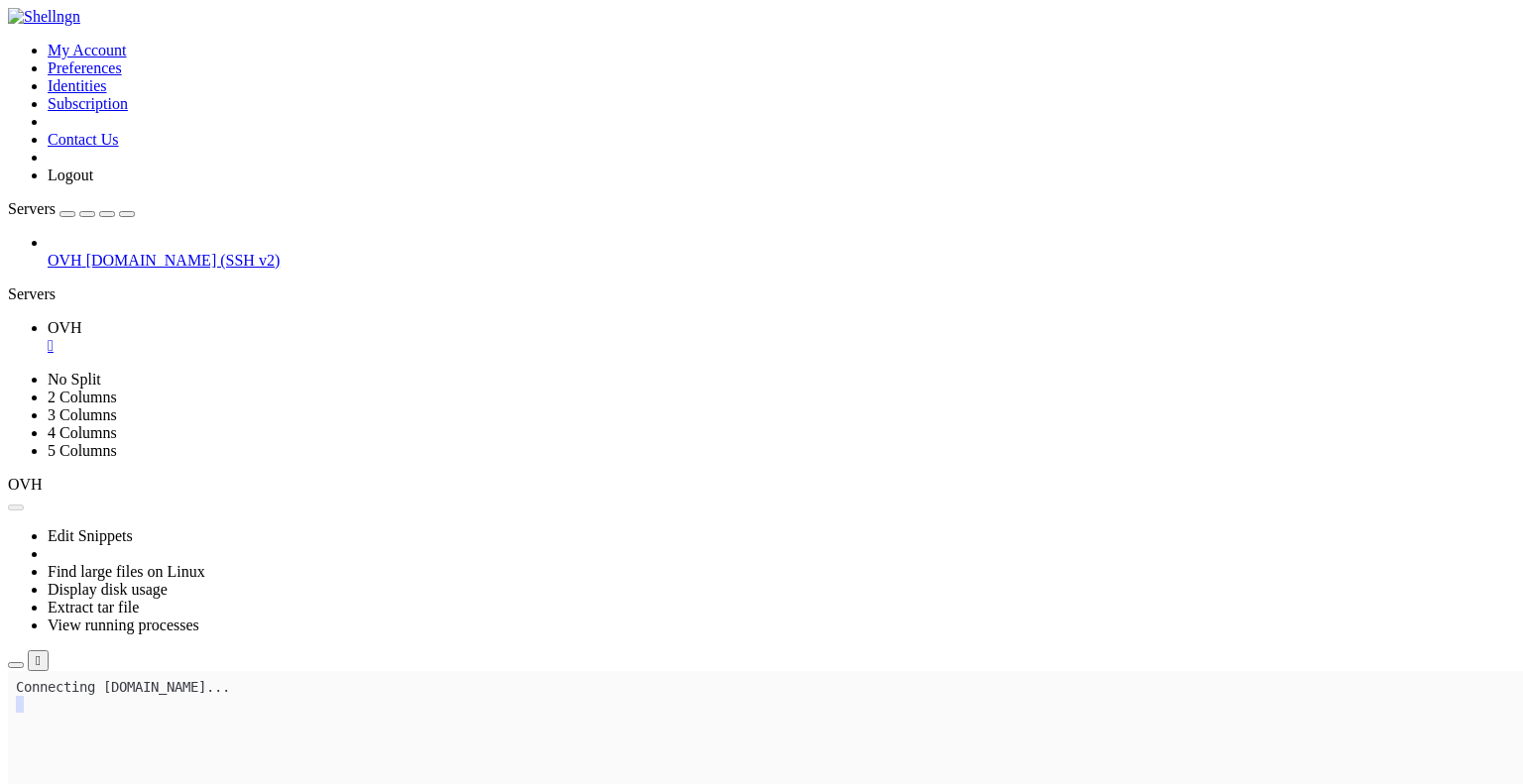 scroll, scrollTop: 0, scrollLeft: 0, axis: both 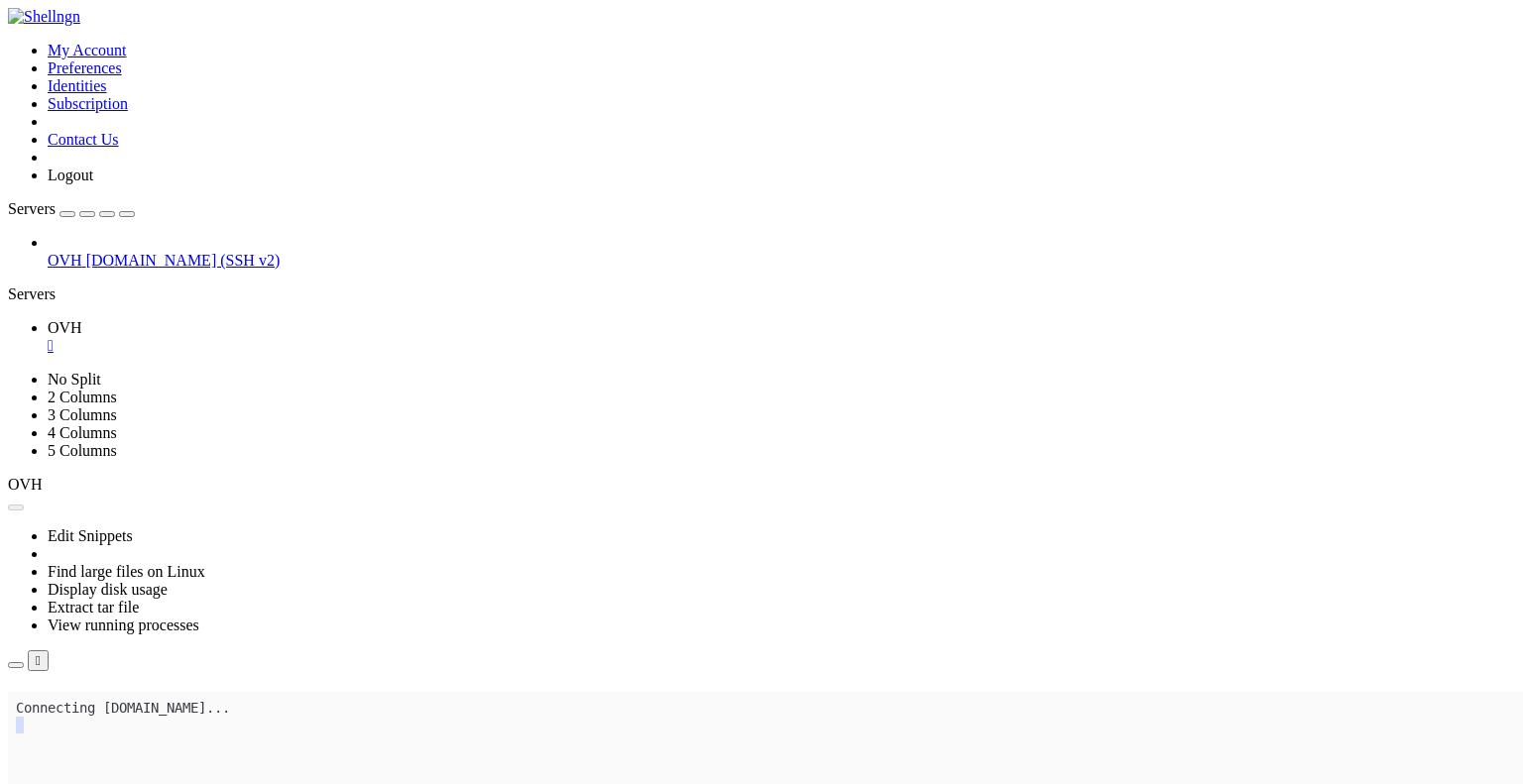 click on "" at bounding box center (781, 346) 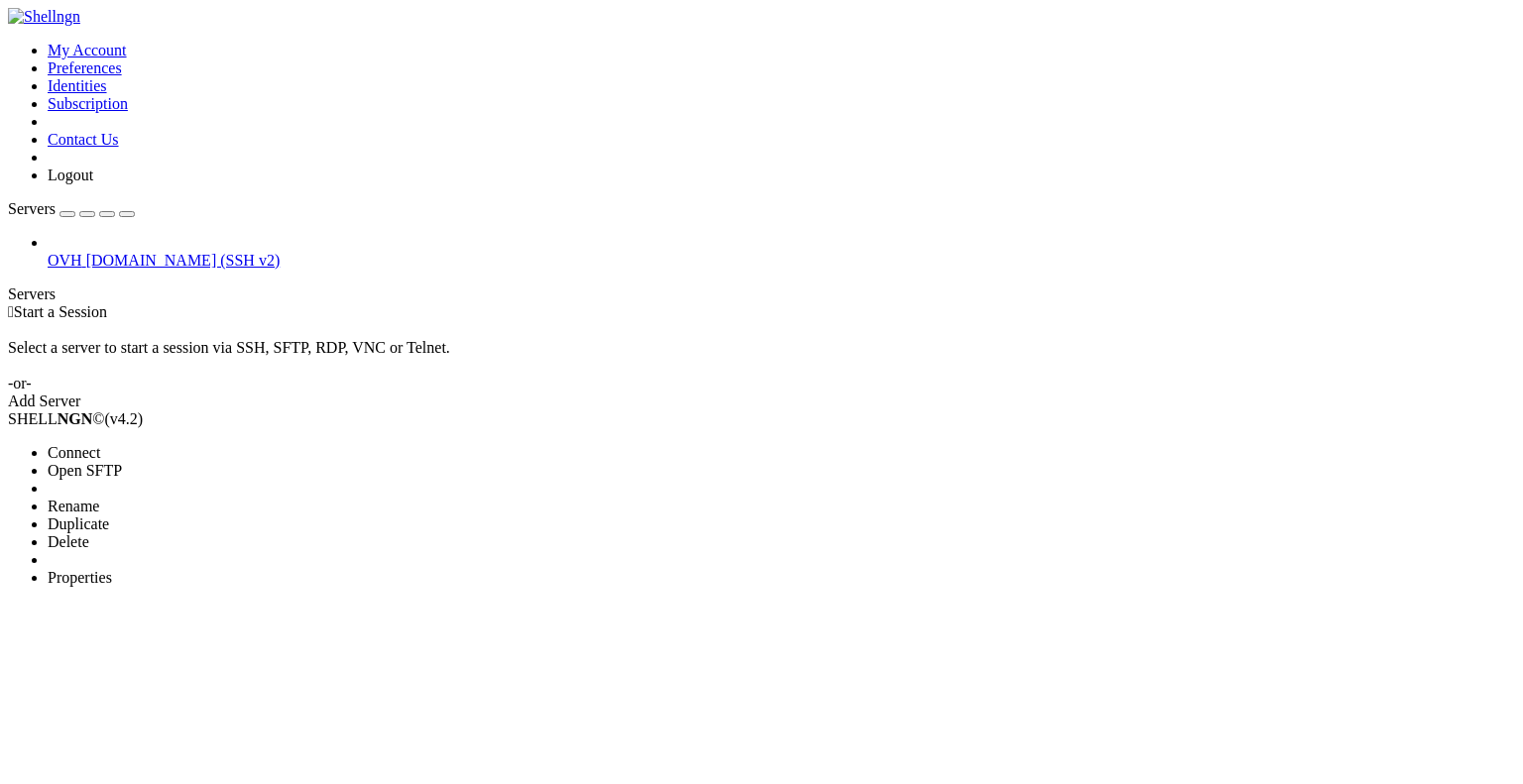 click on "Properties" at bounding box center (79, 577) 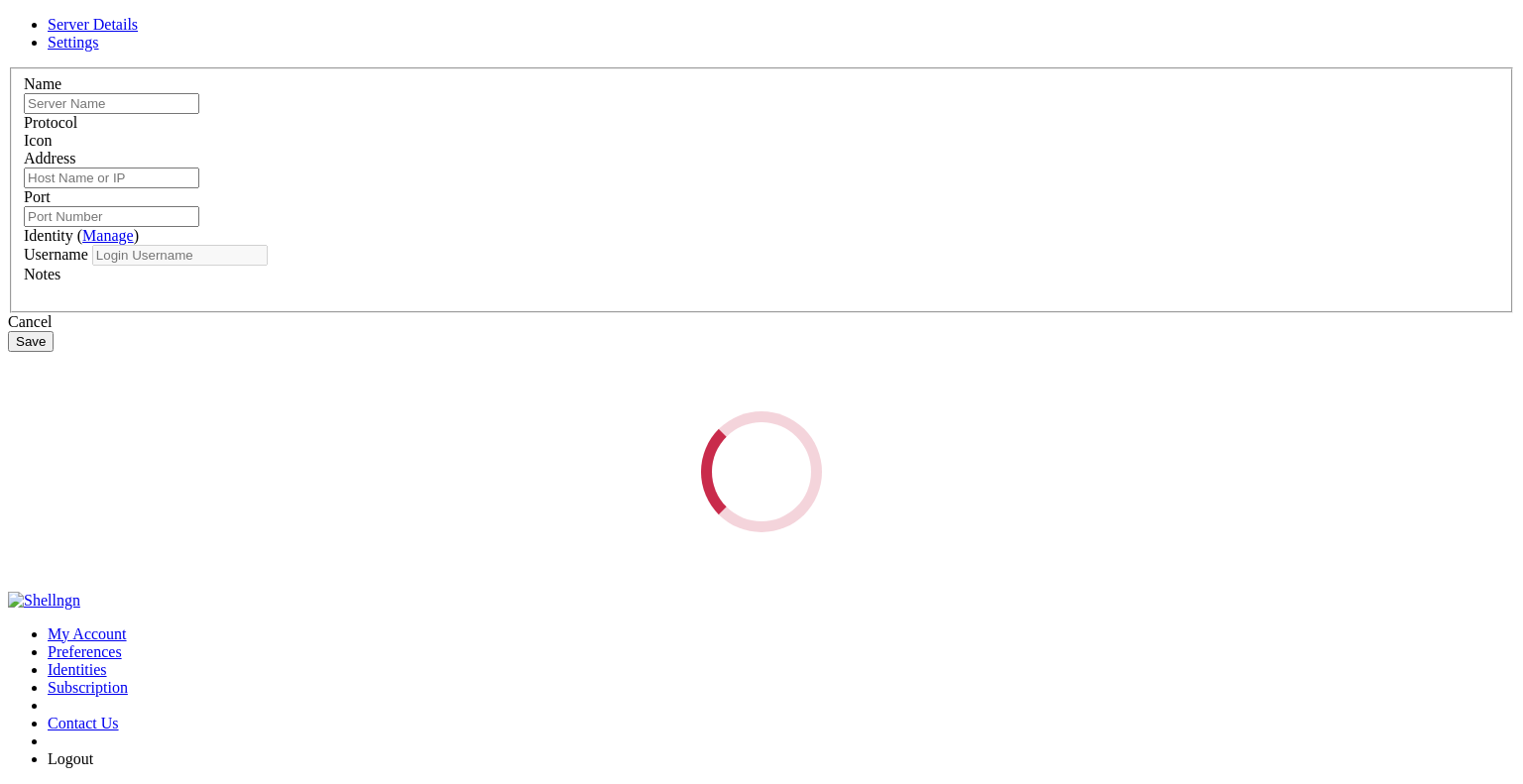 drag, startPoint x: 180, startPoint y: 490, endPoint x: 781, endPoint y: 440, distance: 603.0763 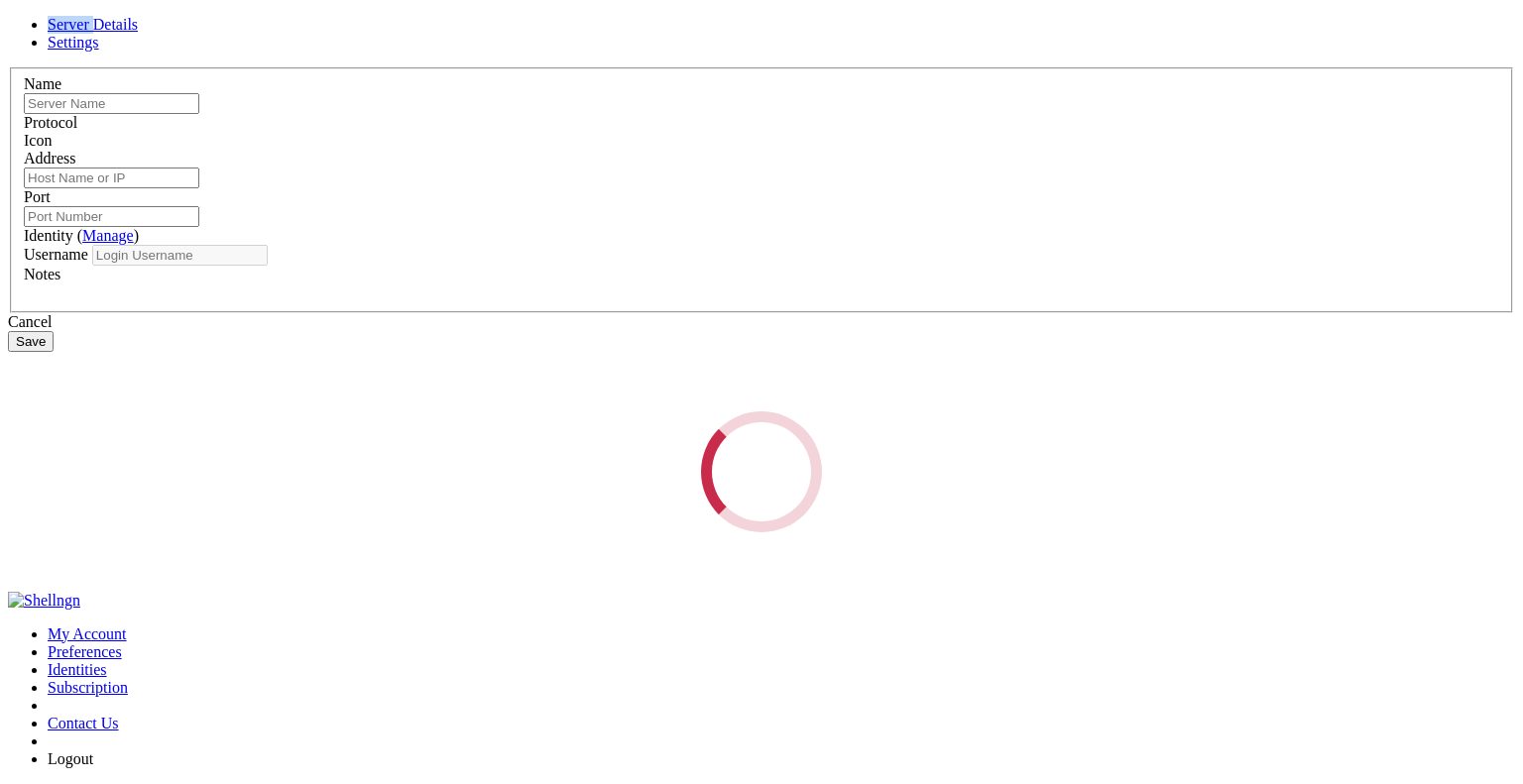 click on "Server Details
Settings
Name
Protocol
Icon
Address
Port" at bounding box center (762, 274) 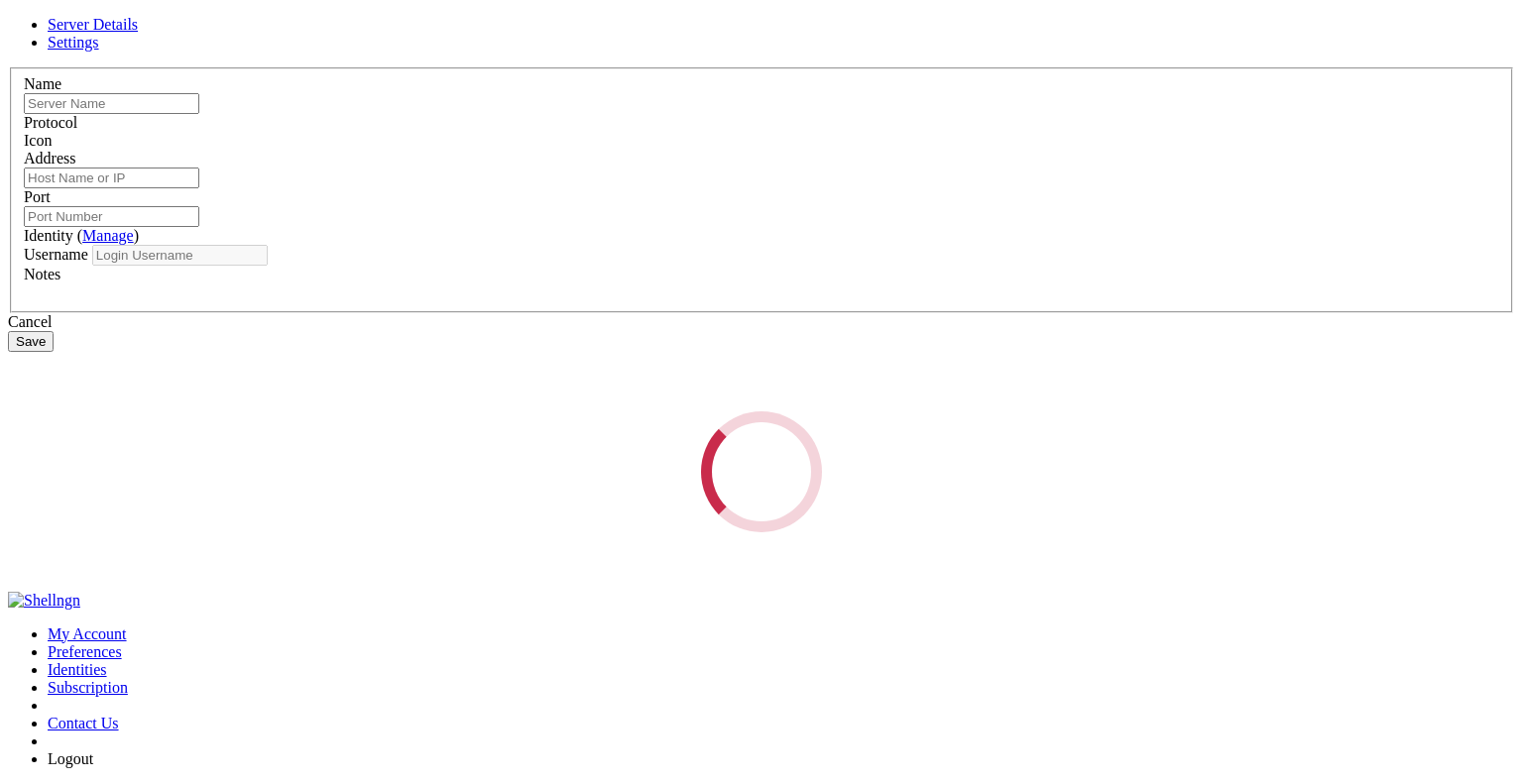drag, startPoint x: 893, startPoint y: 594, endPoint x: 484, endPoint y: 377, distance: 463.00108 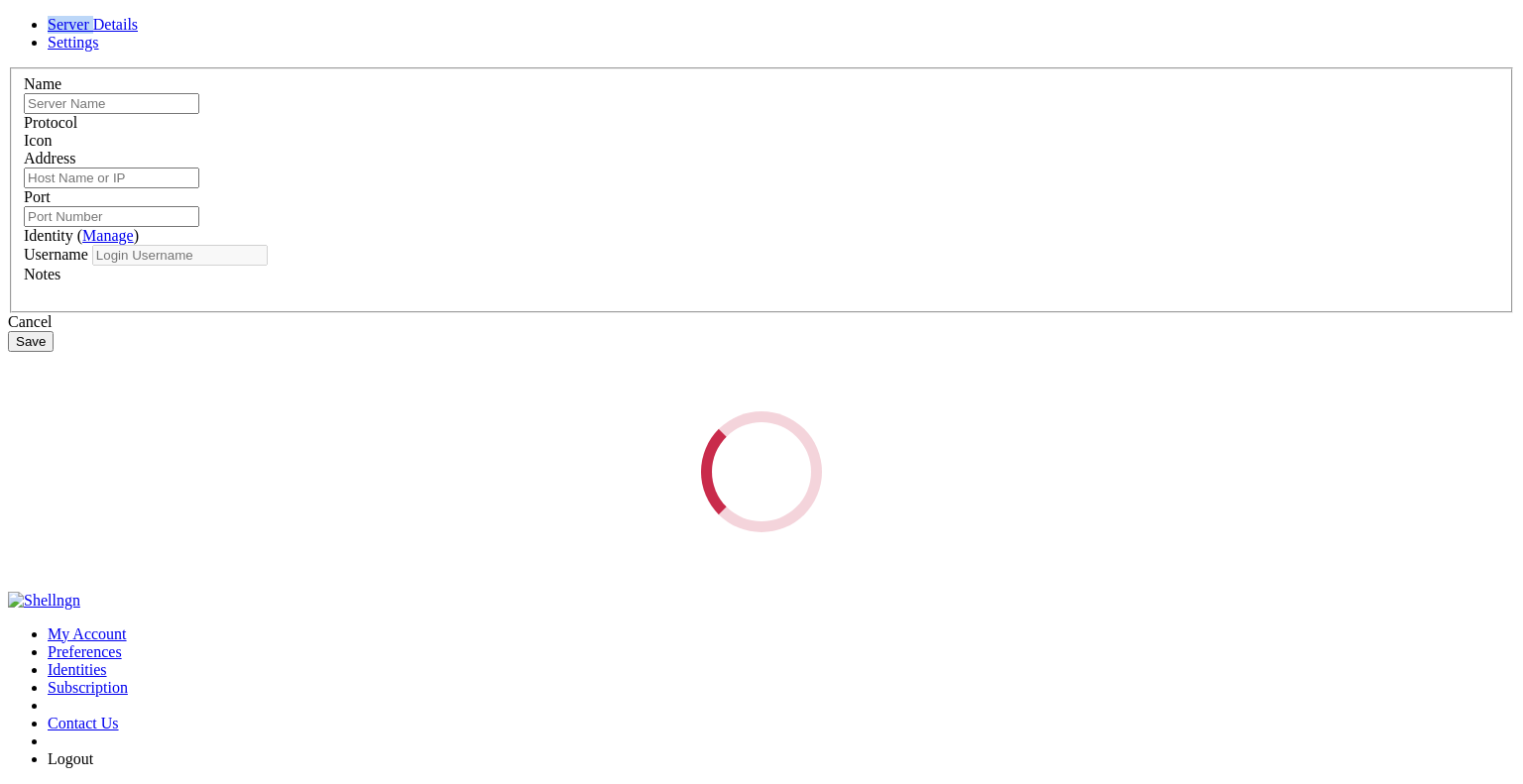 click on "Server Details
Settings
Name
Protocol
Icon
Address
Port" at bounding box center [762, 274] 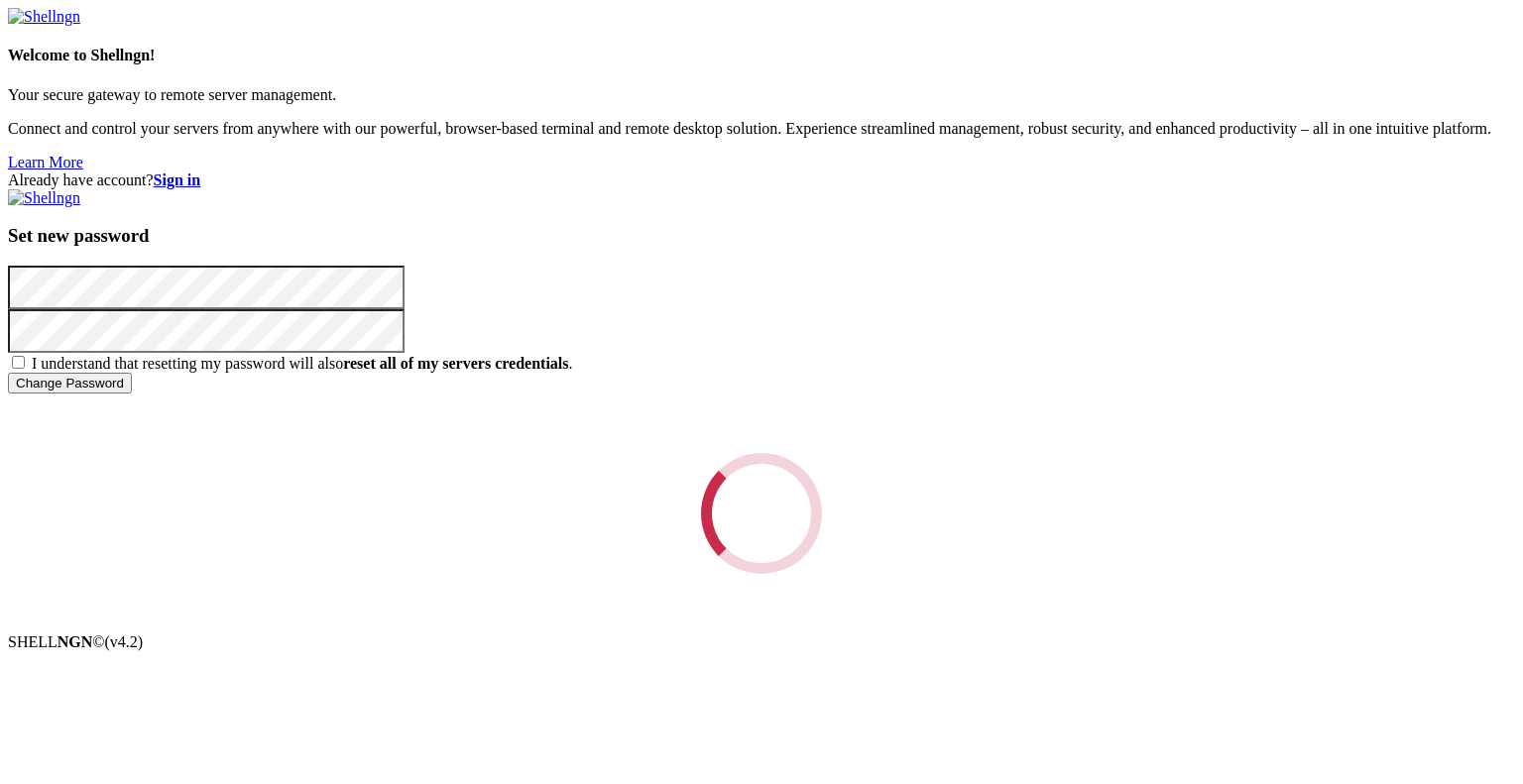 scroll, scrollTop: 0, scrollLeft: 0, axis: both 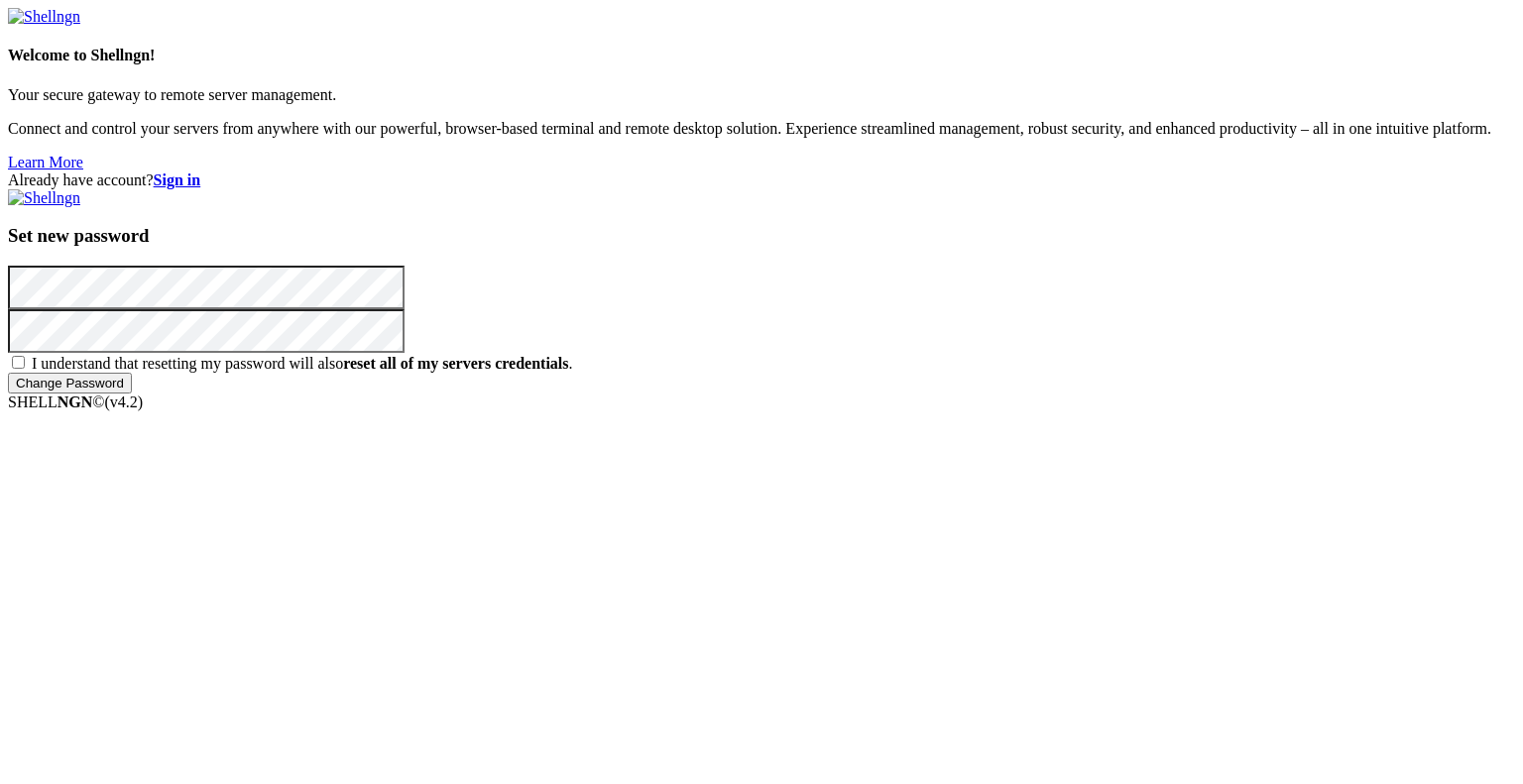 click on "I understand that resetting my password will also  reset all of my servers
credentials ." at bounding box center (291, 363) 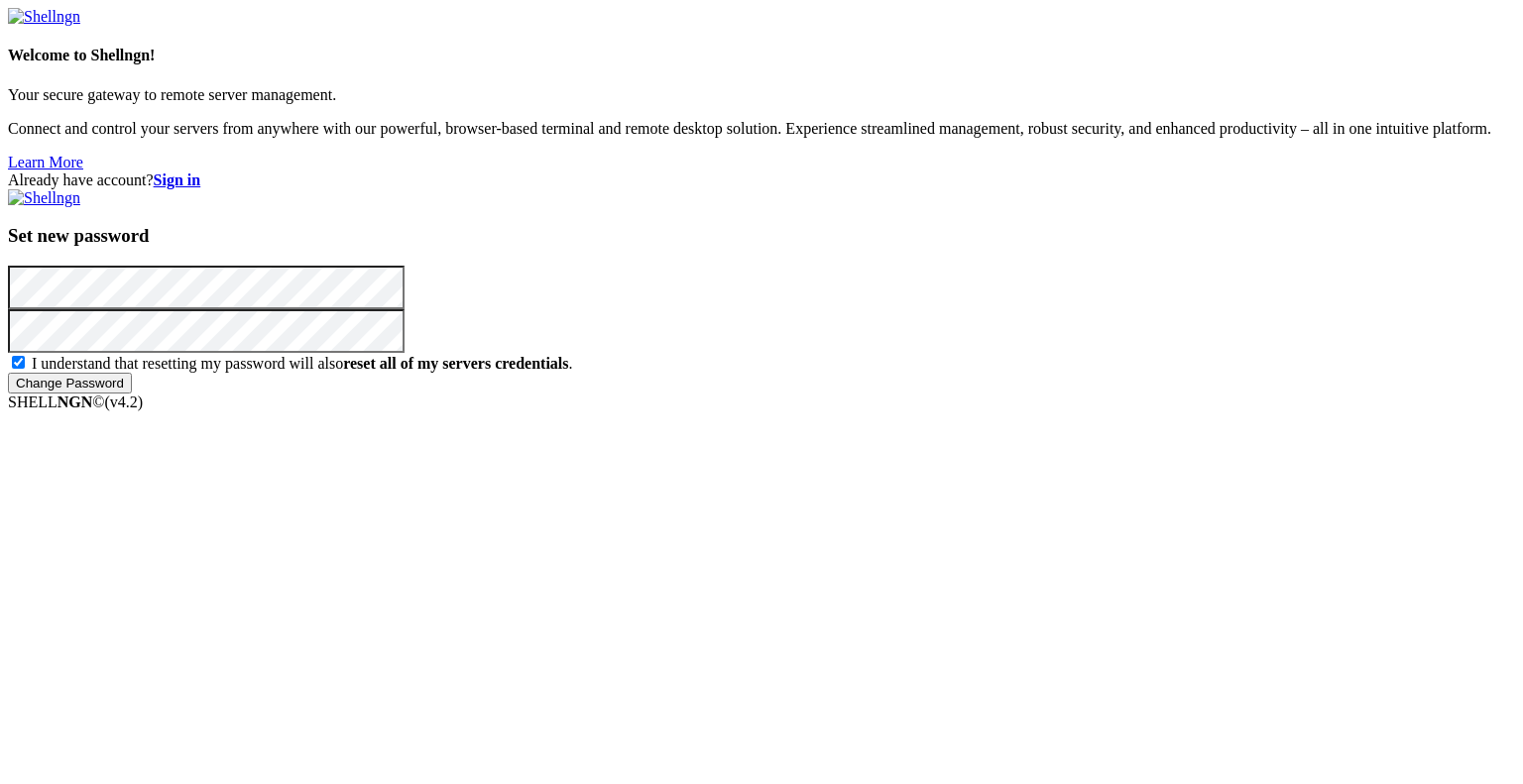 click on "Change Password" at bounding box center (69, 383) 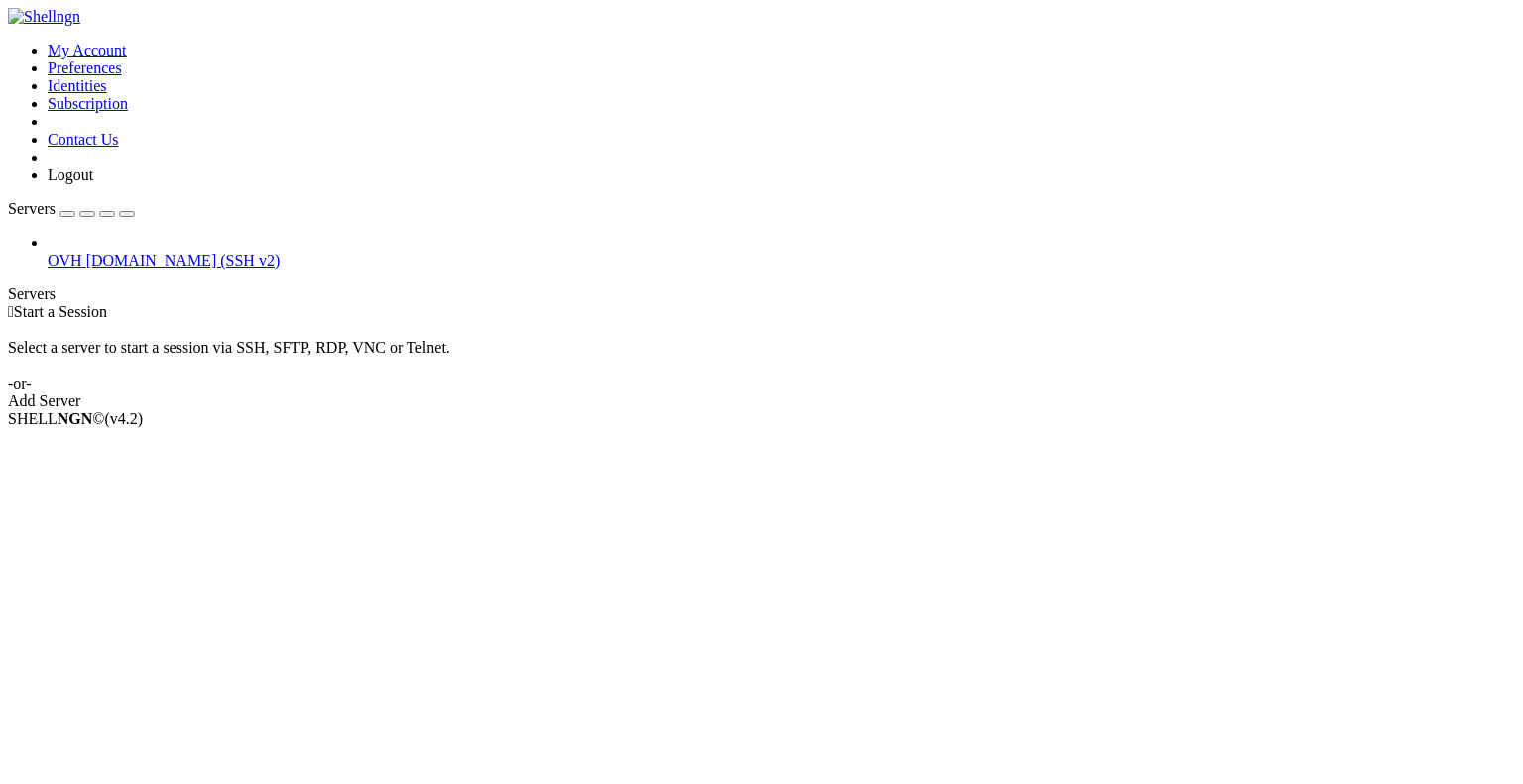 scroll, scrollTop: 0, scrollLeft: 0, axis: both 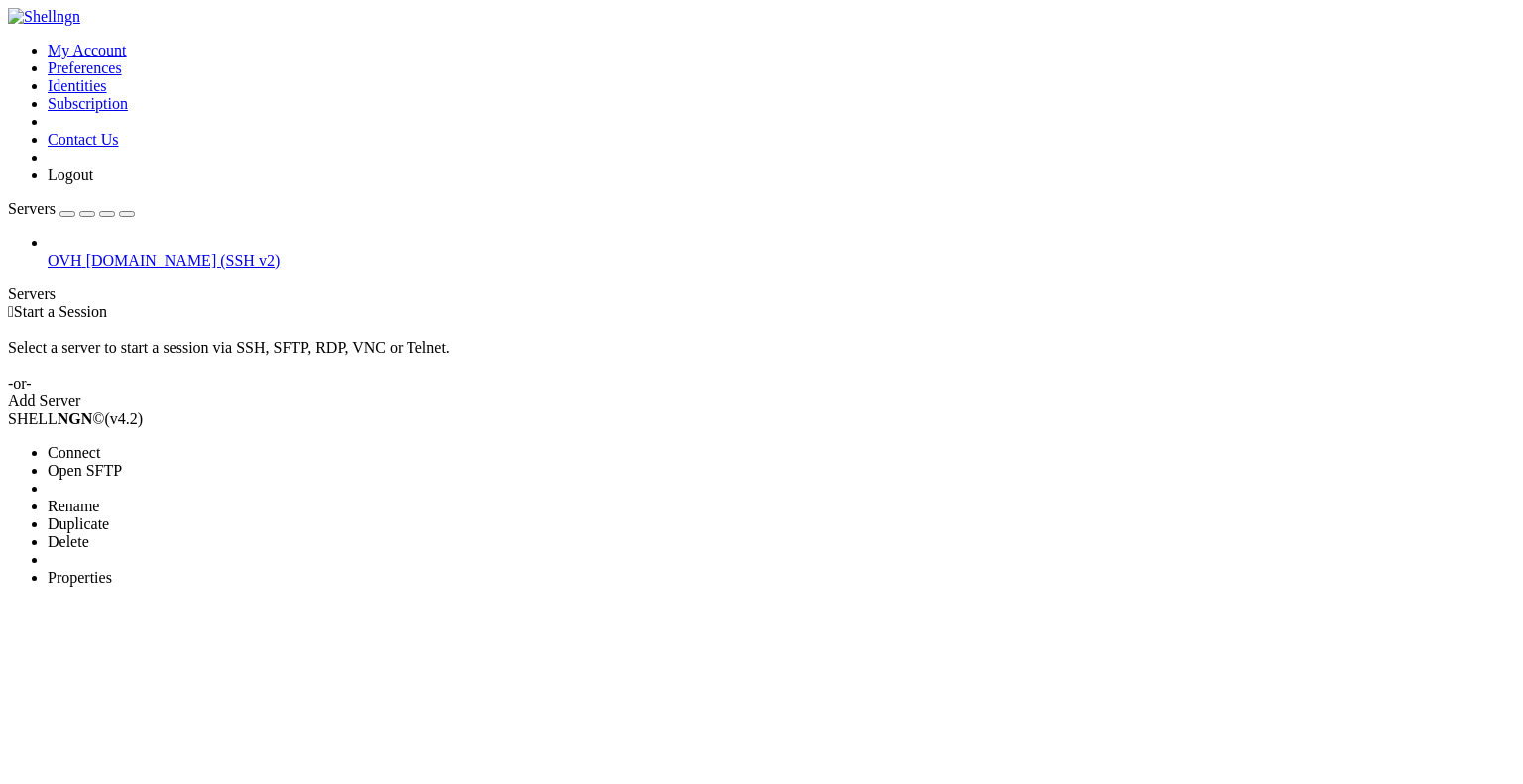 click on "Properties" at bounding box center [79, 577] 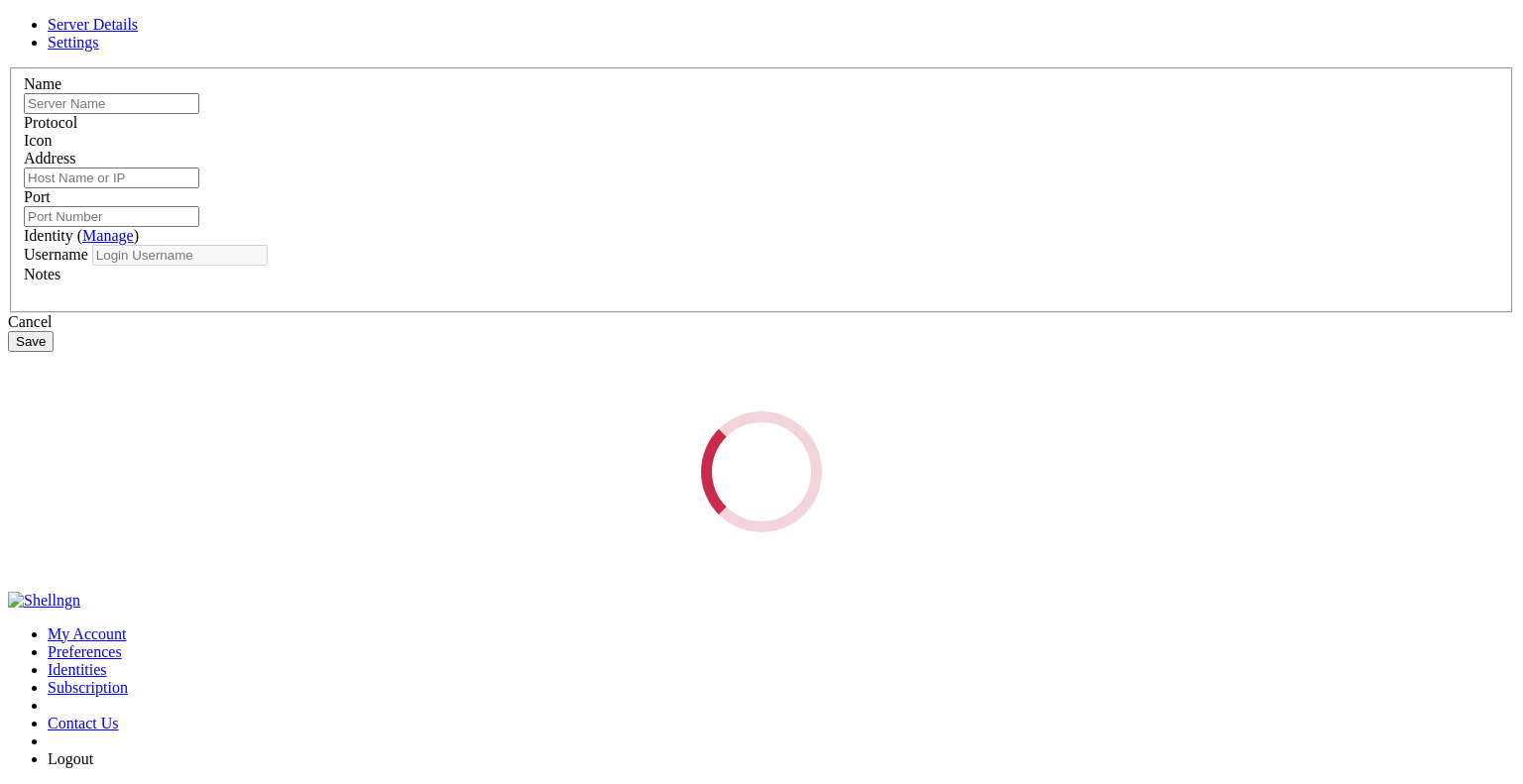 type on "OVH" 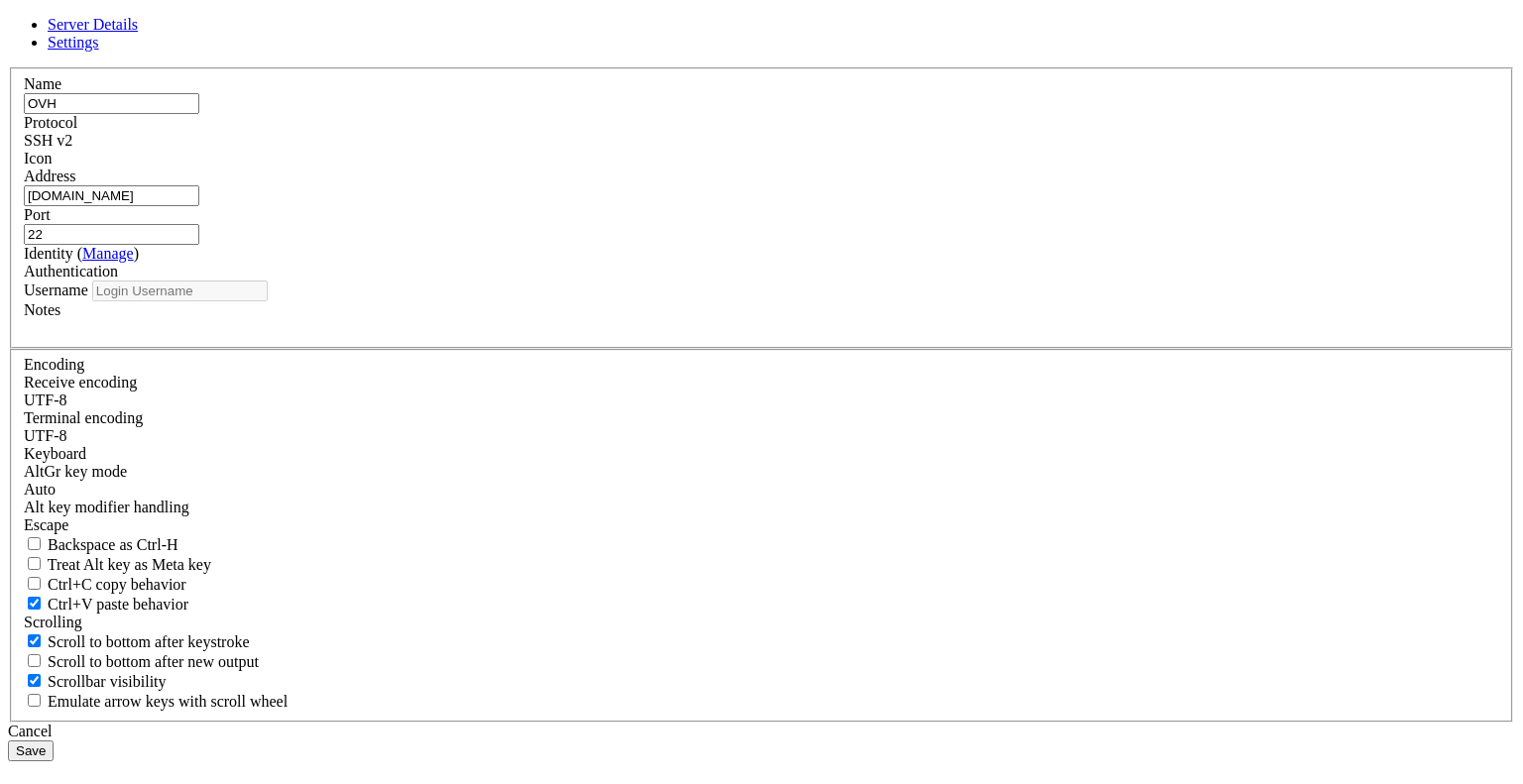 type on "root" 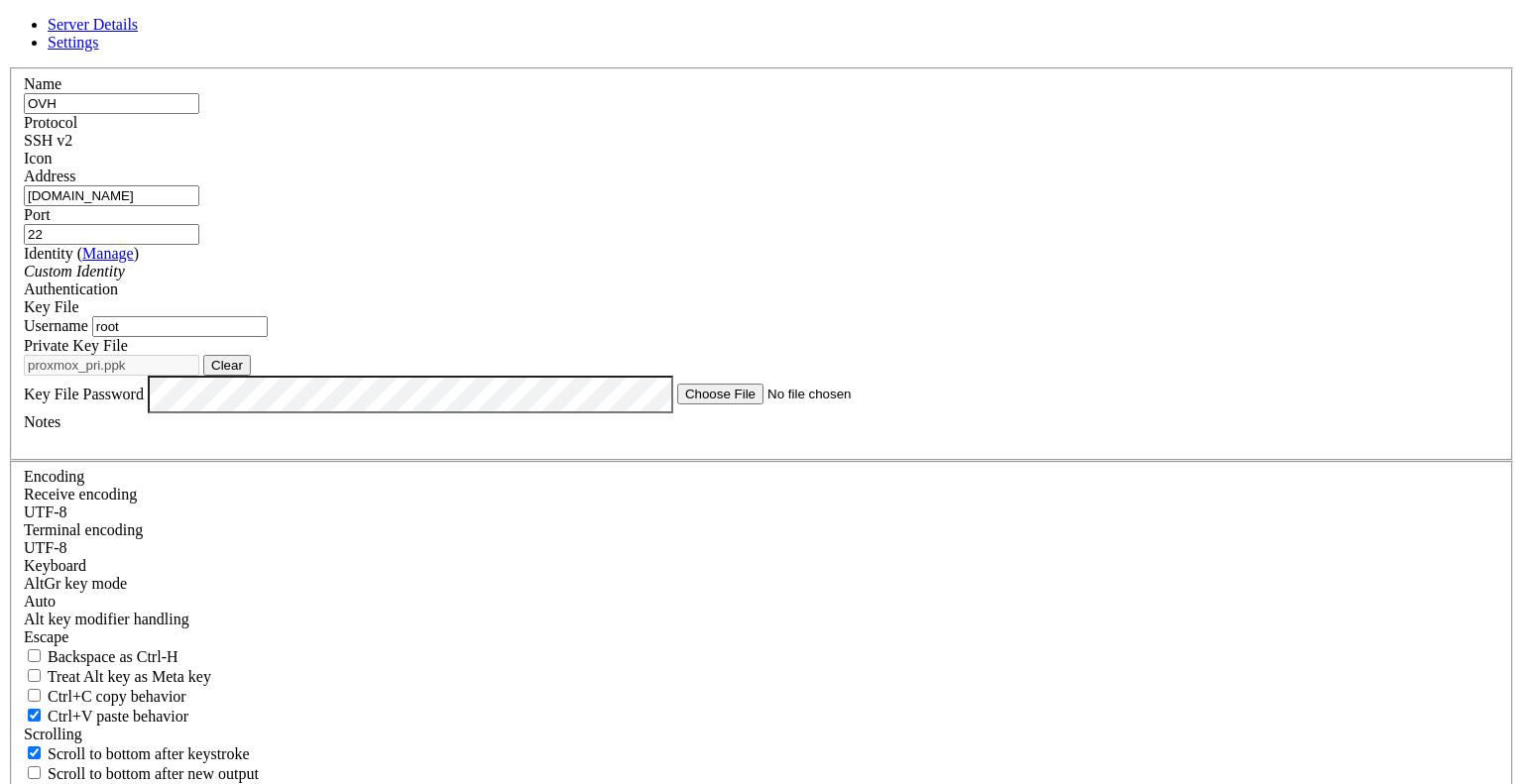 click on "Server Details
Settings
Name
OVH
Protocol
SSH v2
Icon" at bounding box center (762, 444) 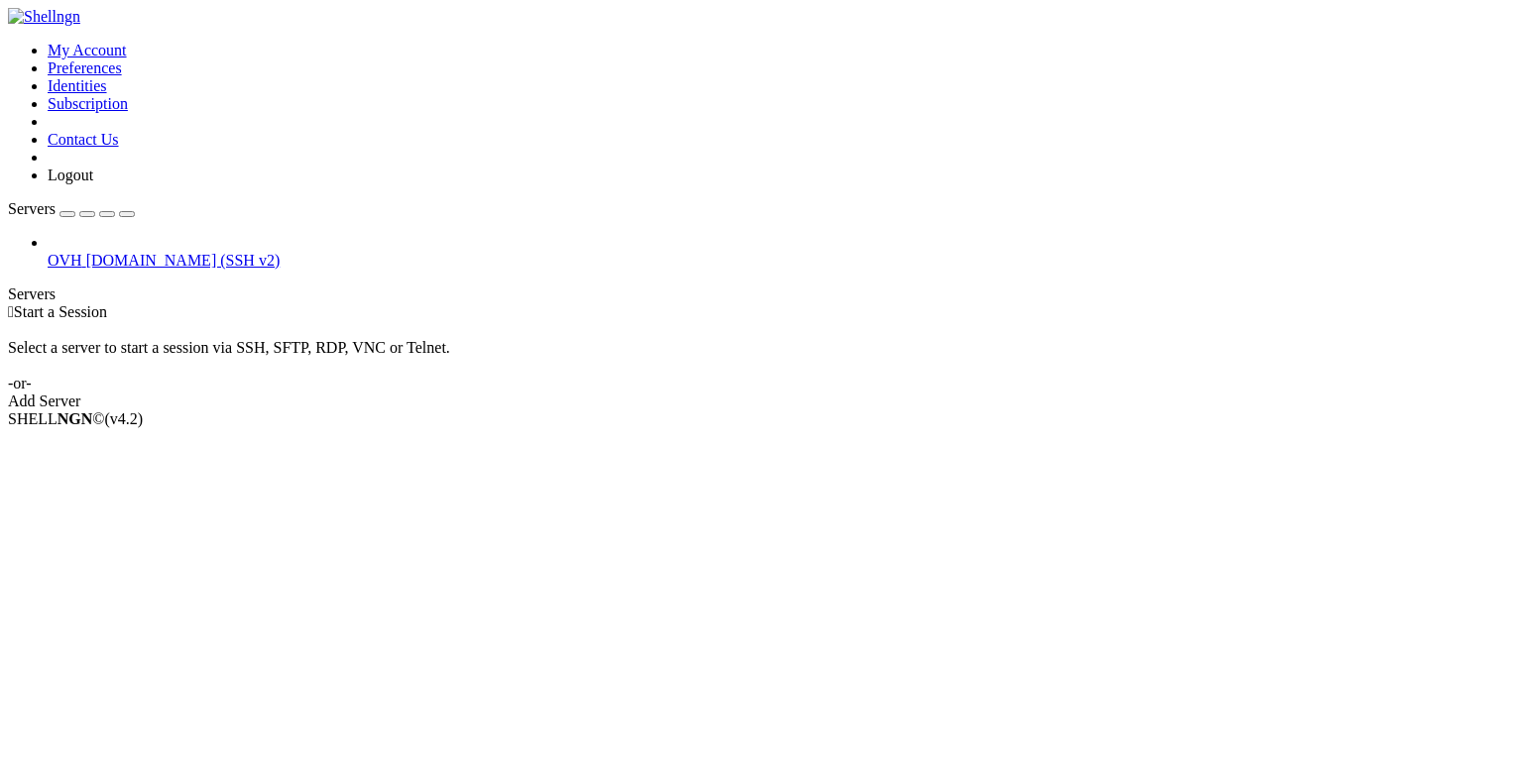click on "[DOMAIN_NAME] (SSH v2)" at bounding box center [183, 260] 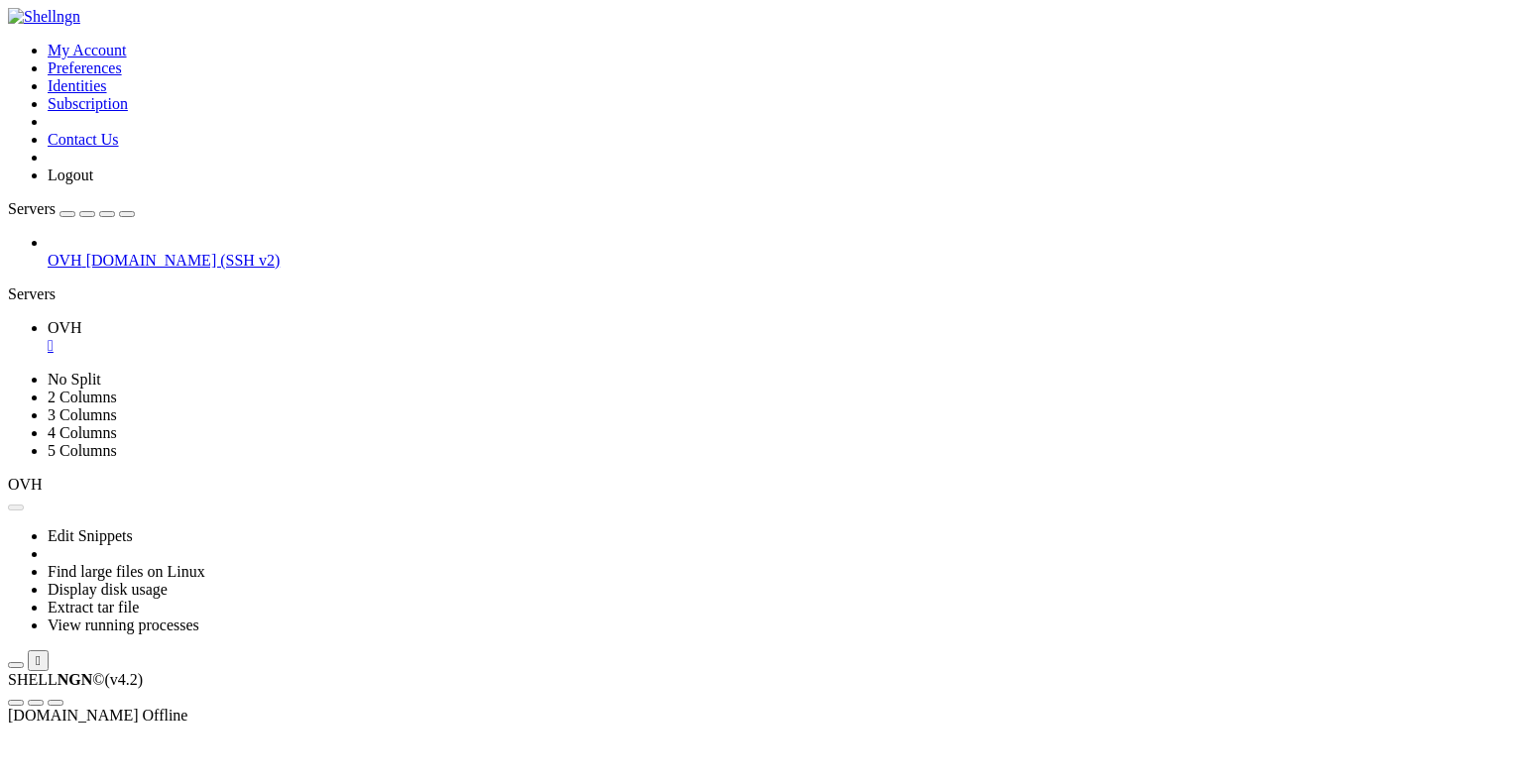 scroll, scrollTop: 0, scrollLeft: 0, axis: both 